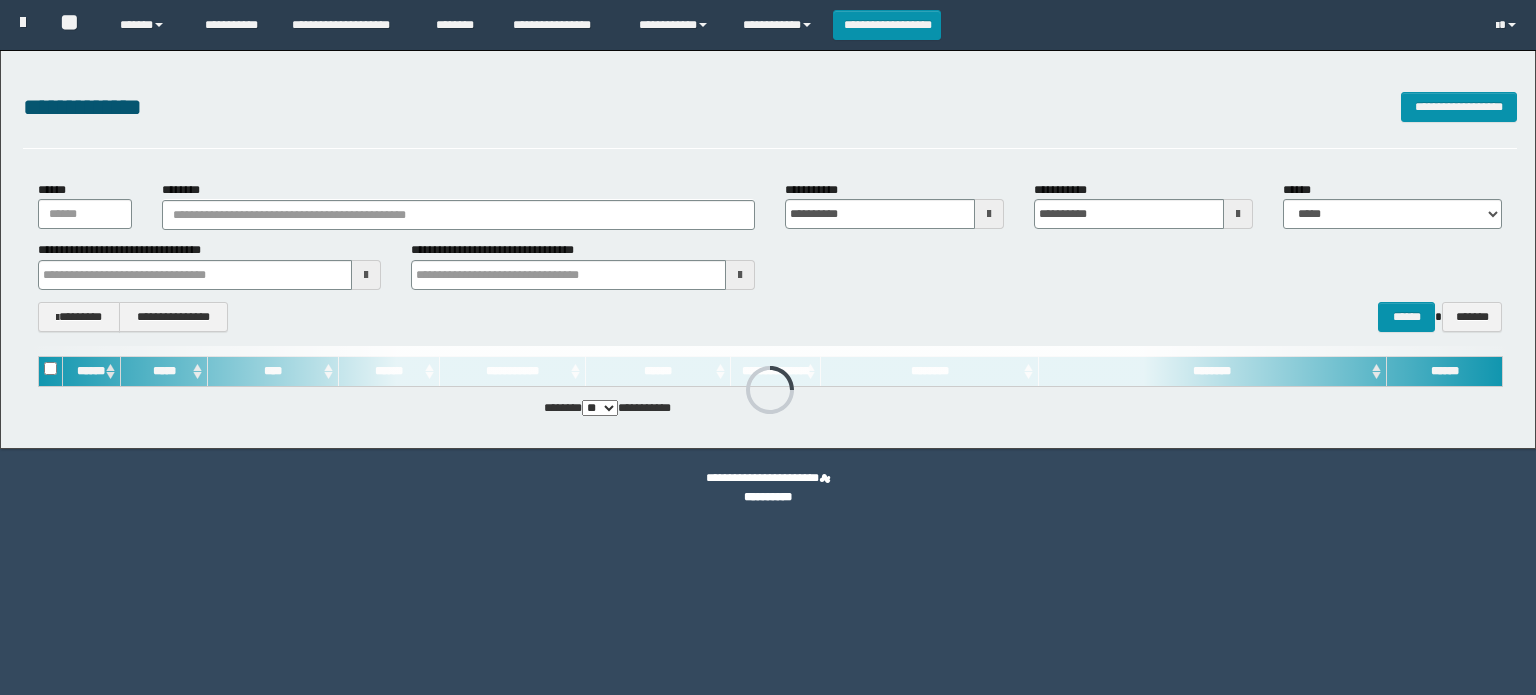 scroll, scrollTop: 0, scrollLeft: 0, axis: both 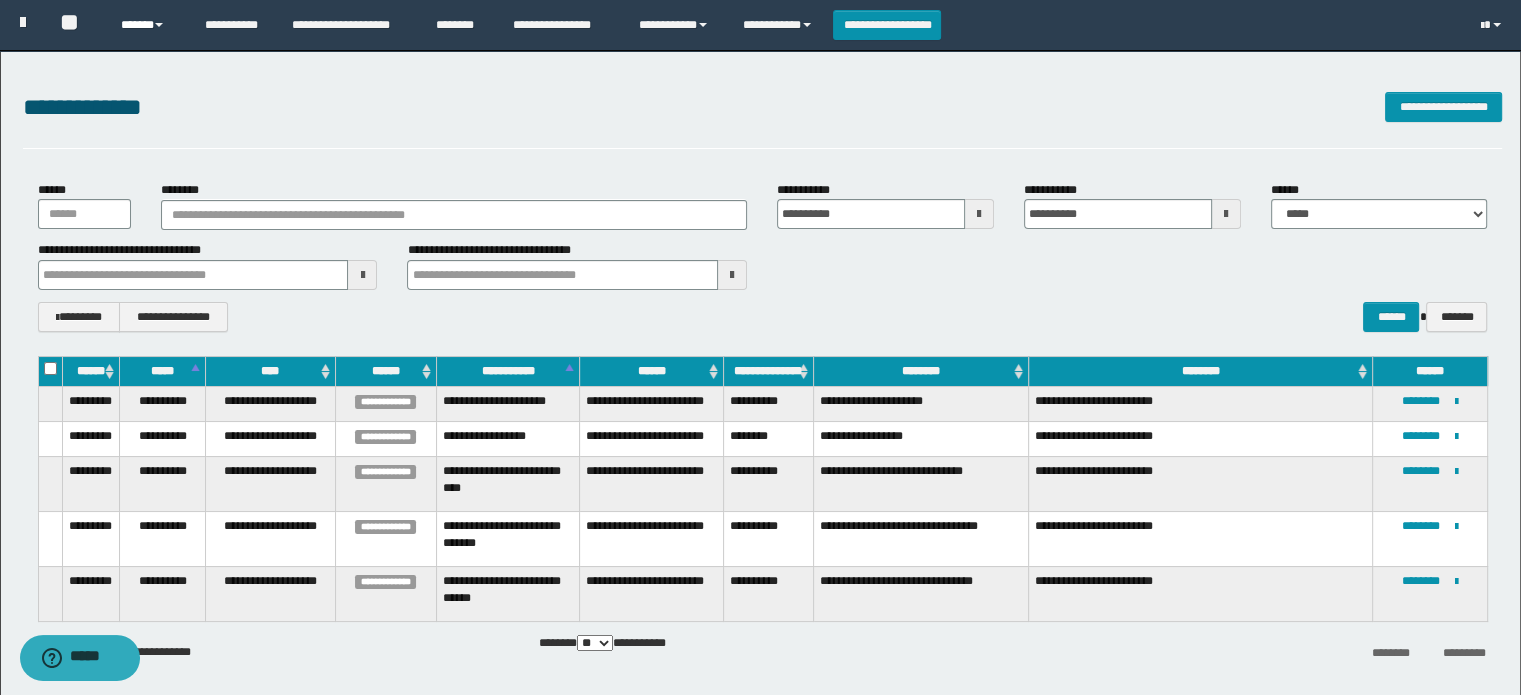click on "******" at bounding box center (147, 25) 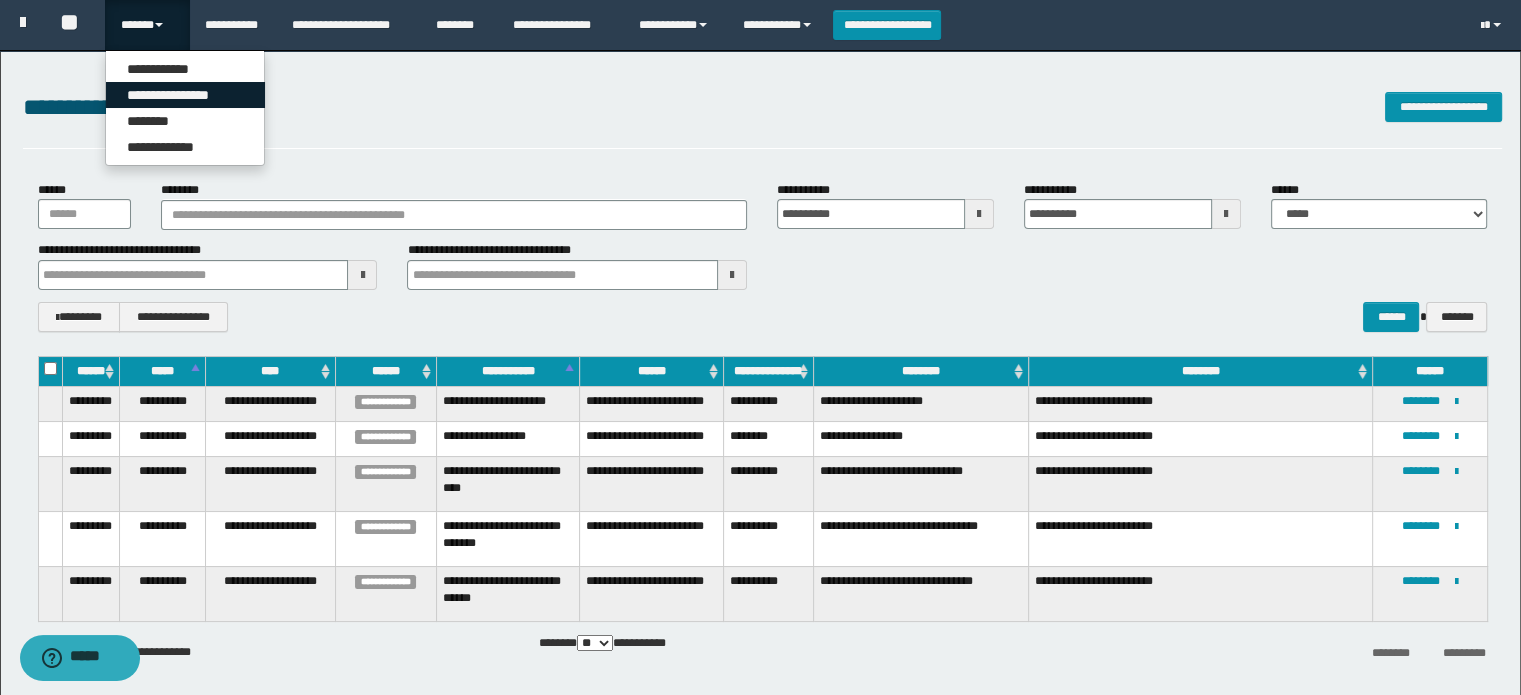 click on "**********" at bounding box center (185, 95) 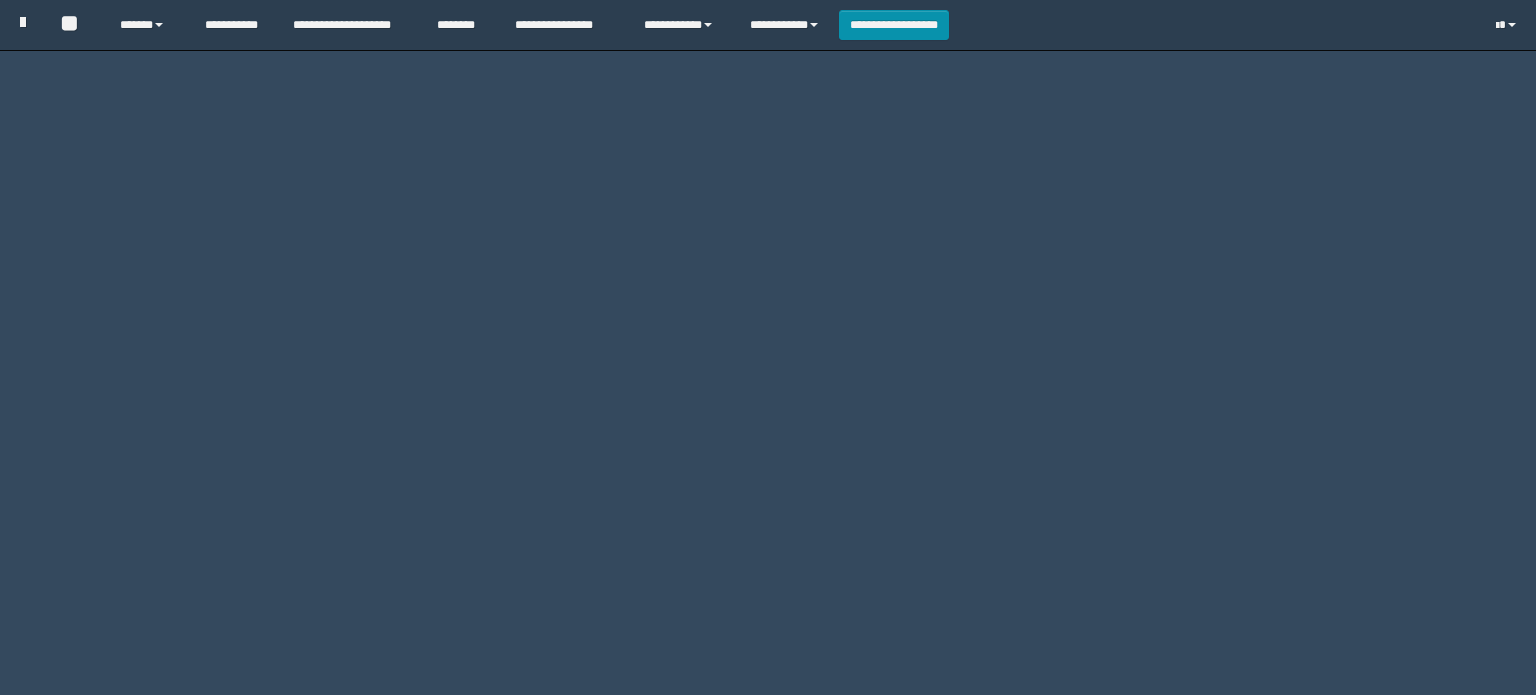 scroll, scrollTop: 0, scrollLeft: 0, axis: both 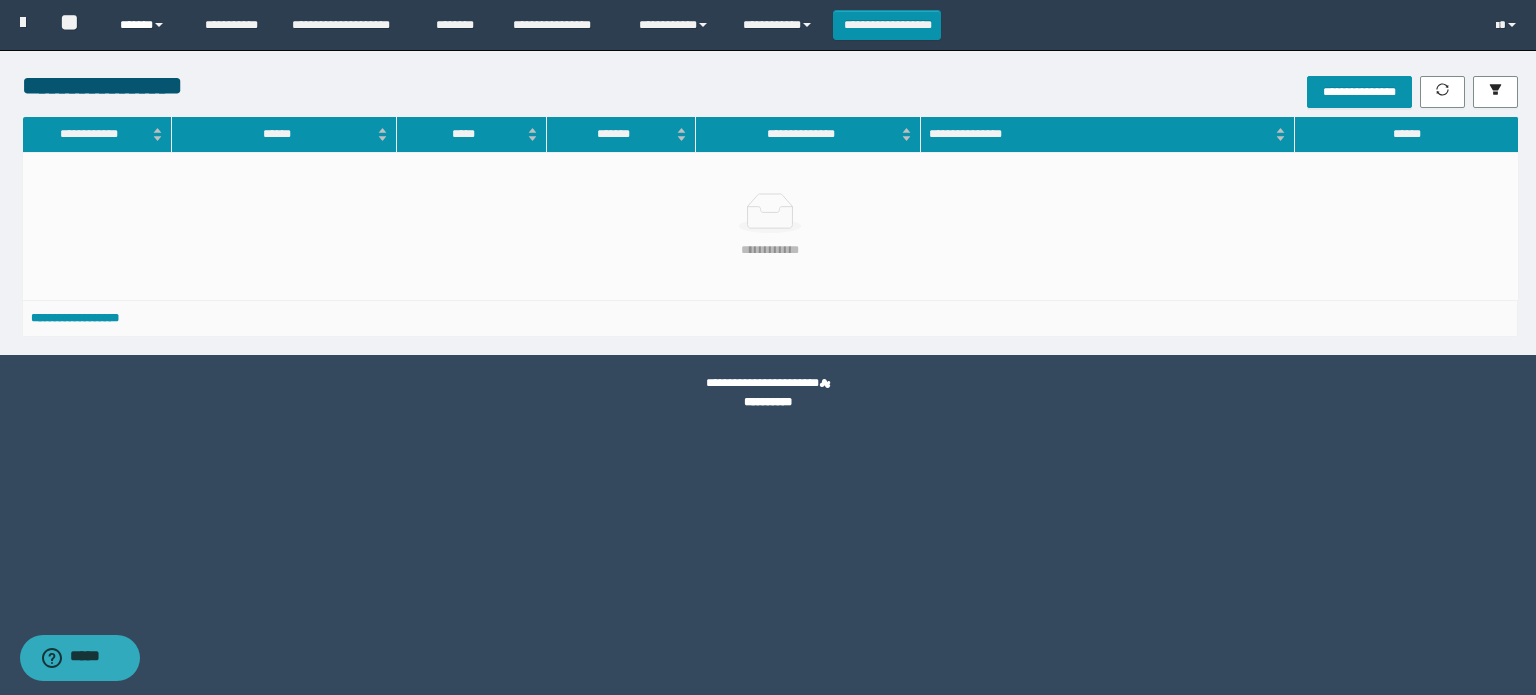 click at bounding box center (159, 25) 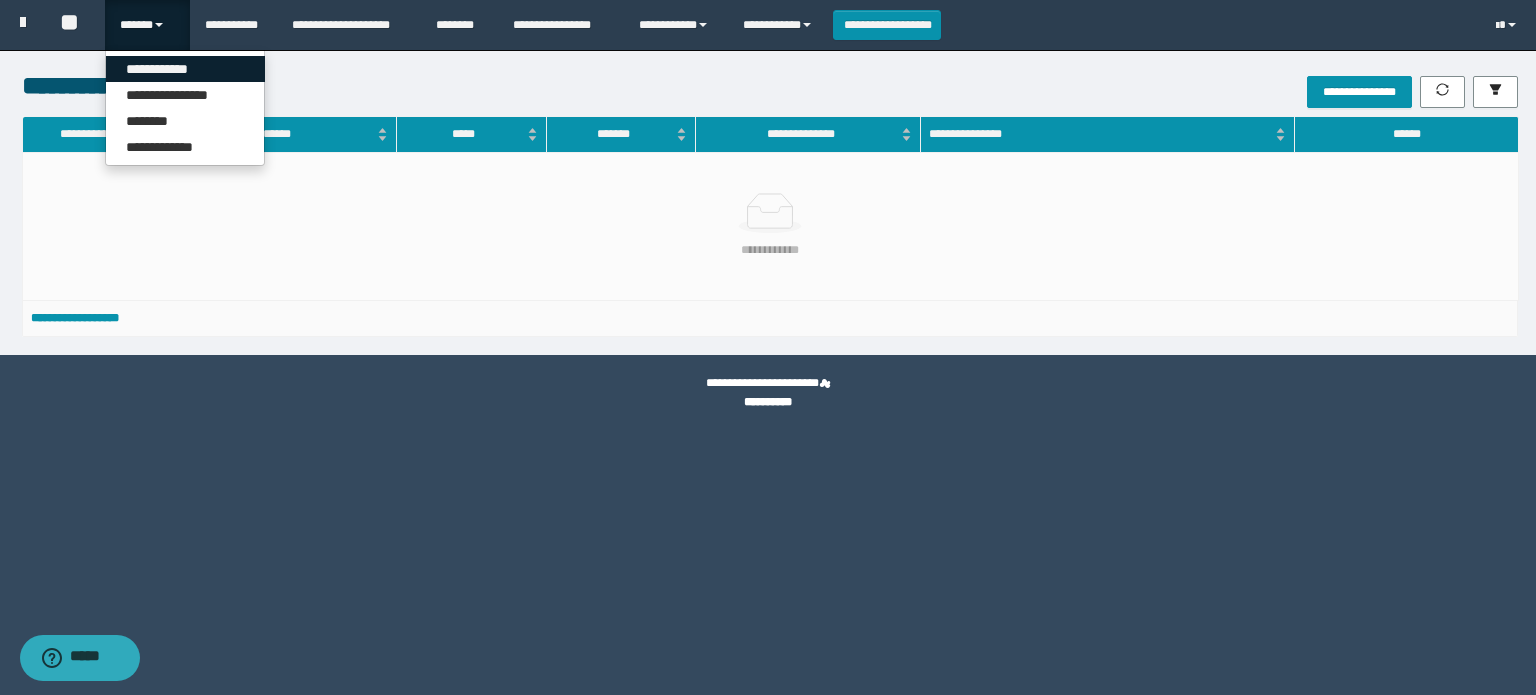 click on "**********" at bounding box center [185, 69] 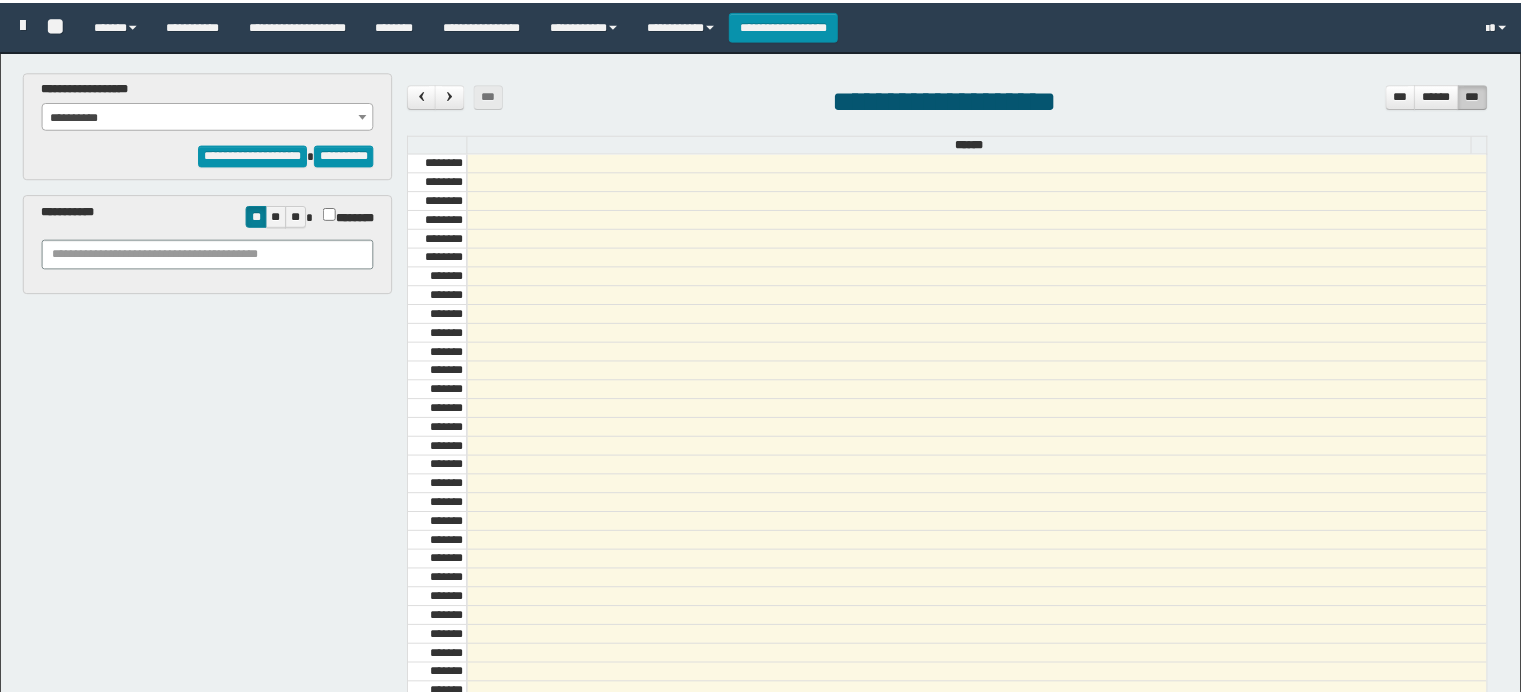 scroll, scrollTop: 0, scrollLeft: 0, axis: both 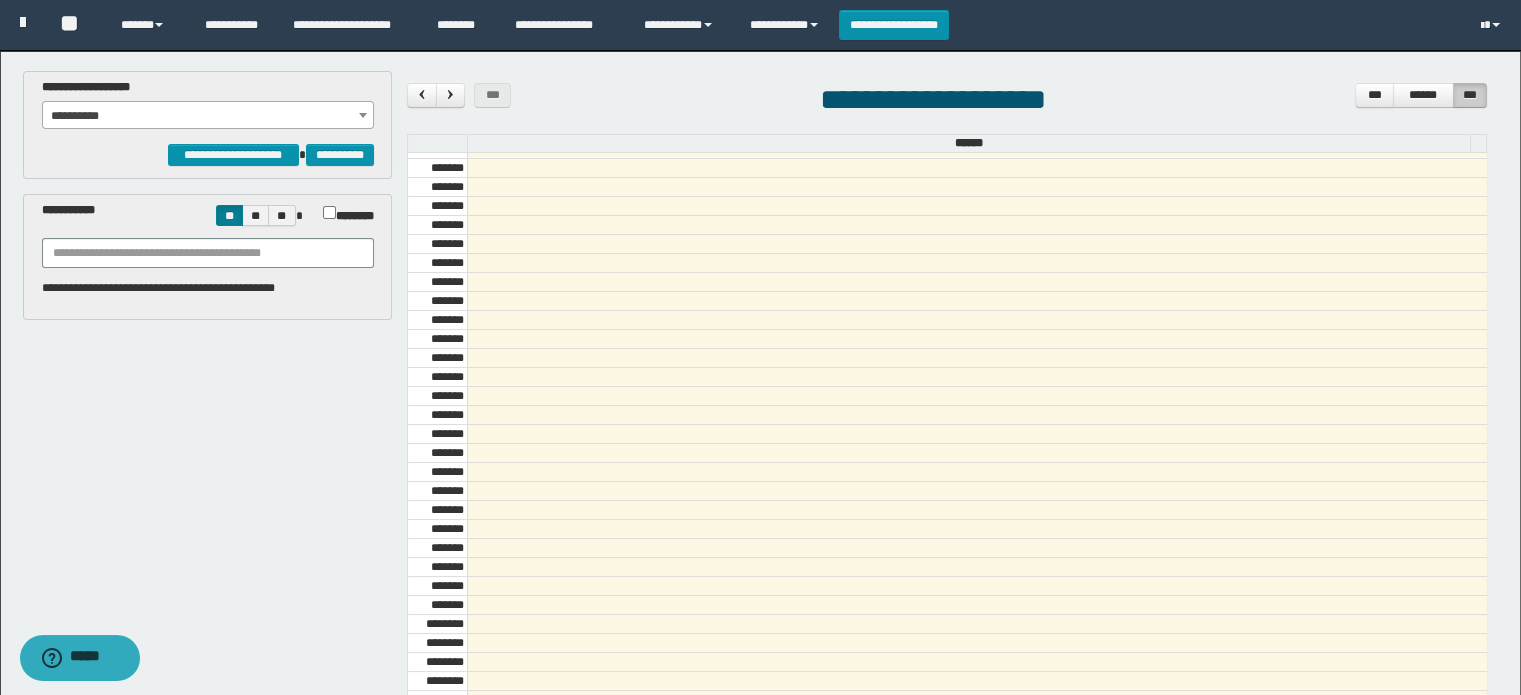 click on "**********" at bounding box center [208, 111] 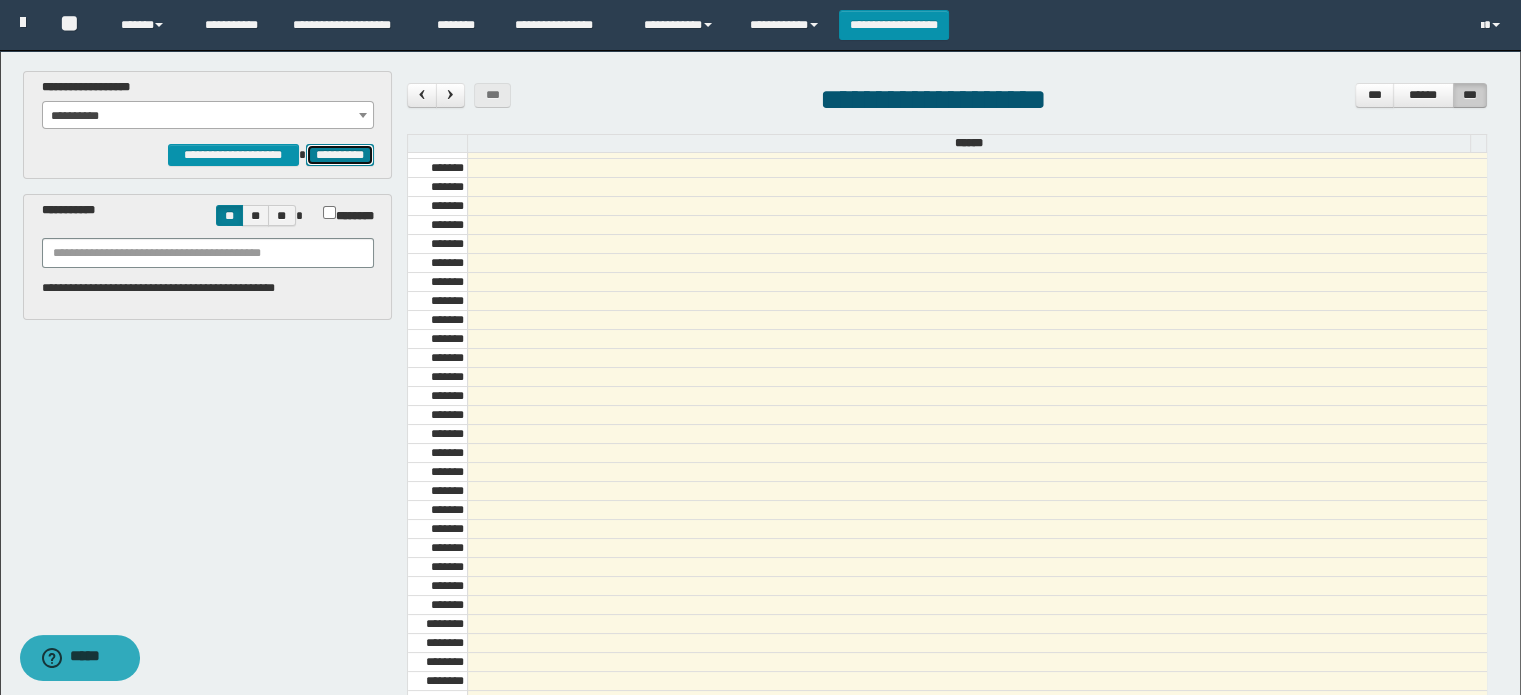 click on "**********" at bounding box center [340, 155] 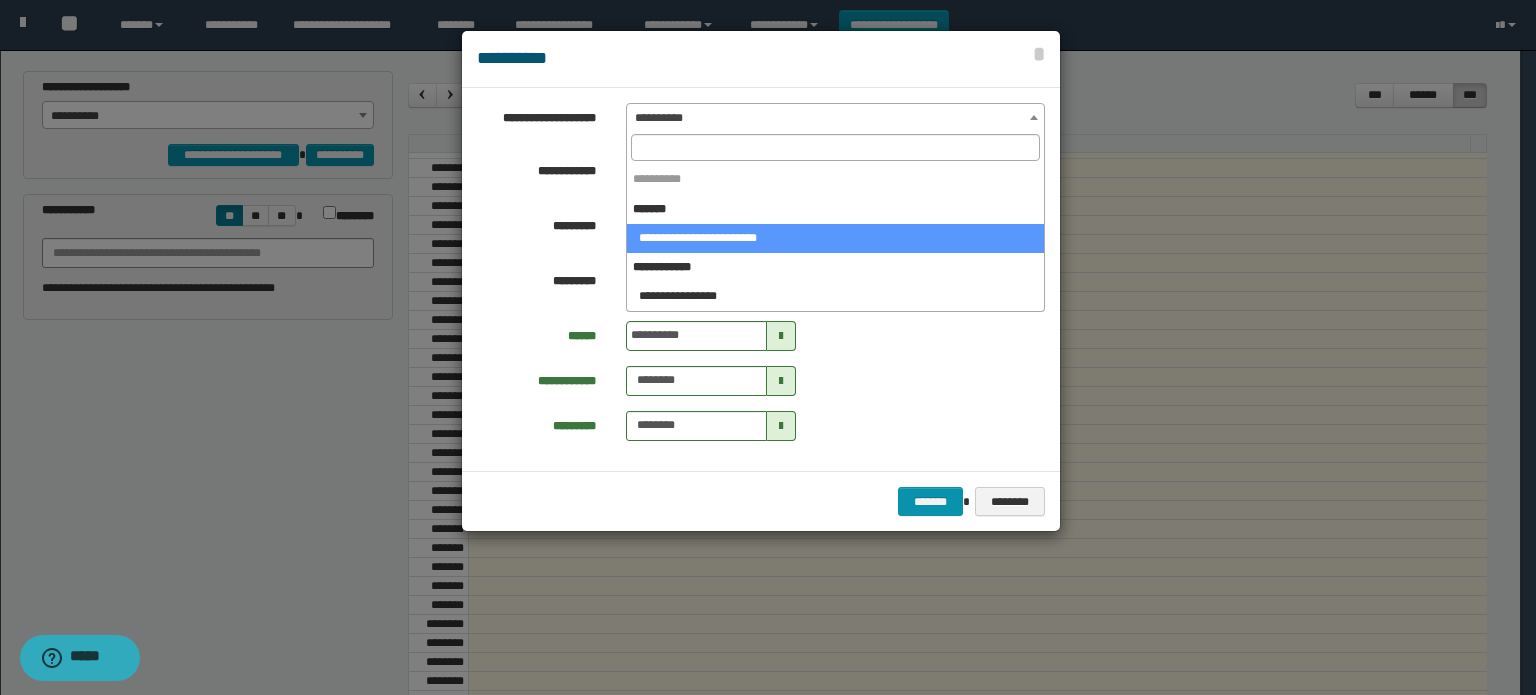 click on "**********" at bounding box center (835, 118) 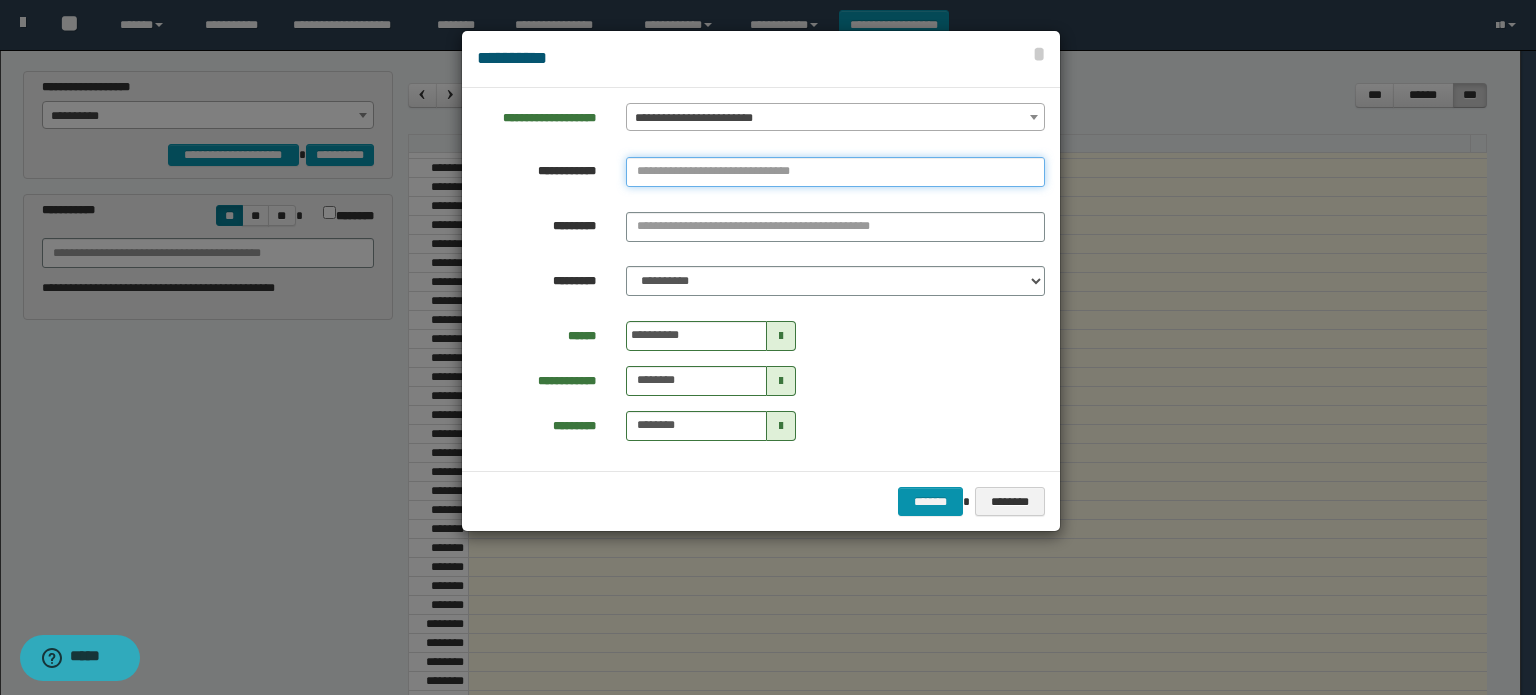 click at bounding box center (835, 172) 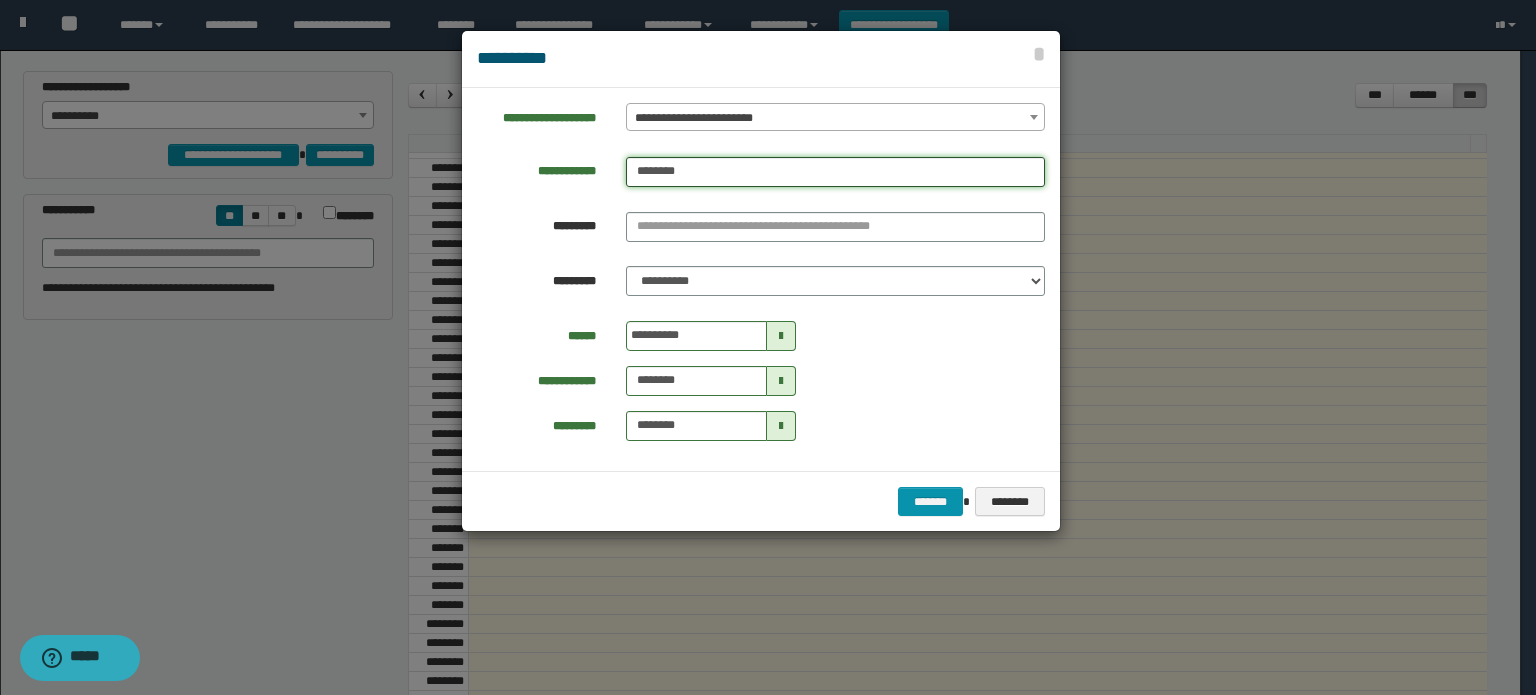 type on "********" 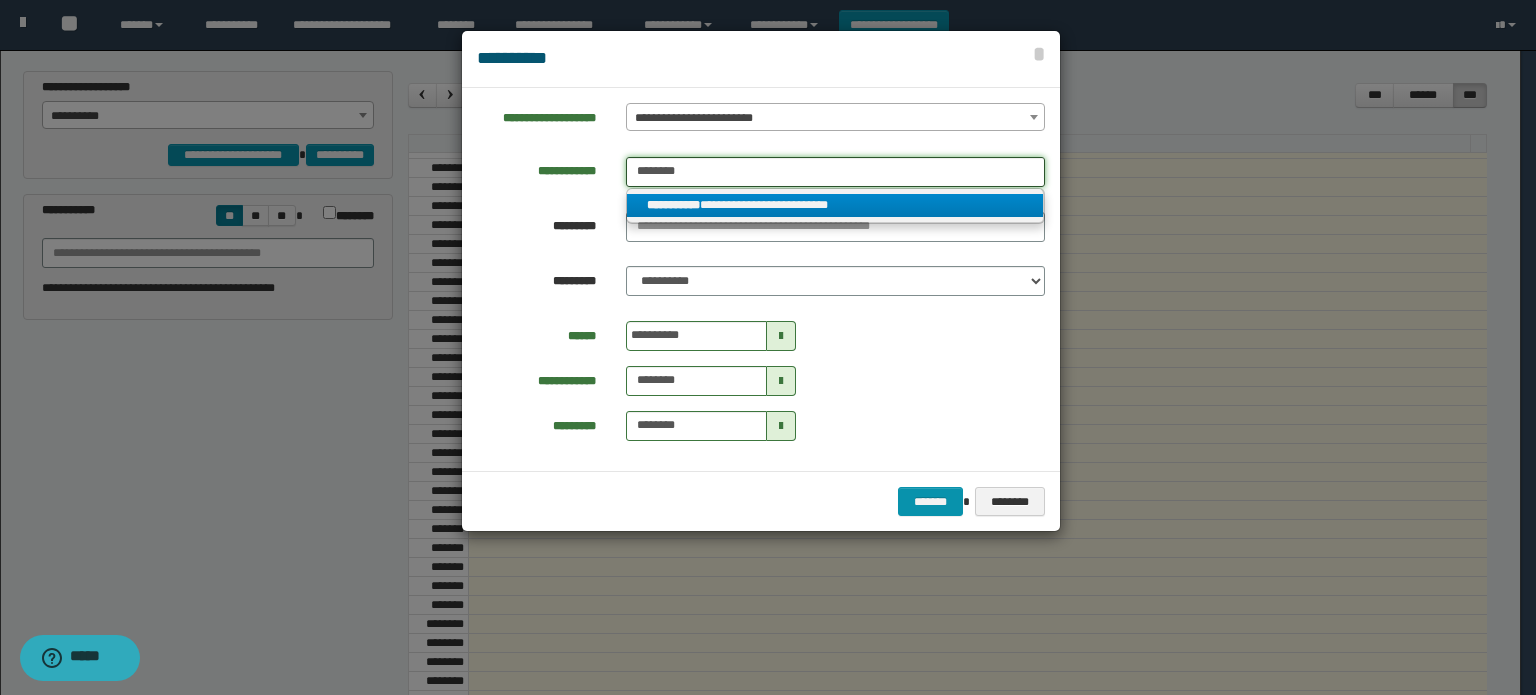 type on "********" 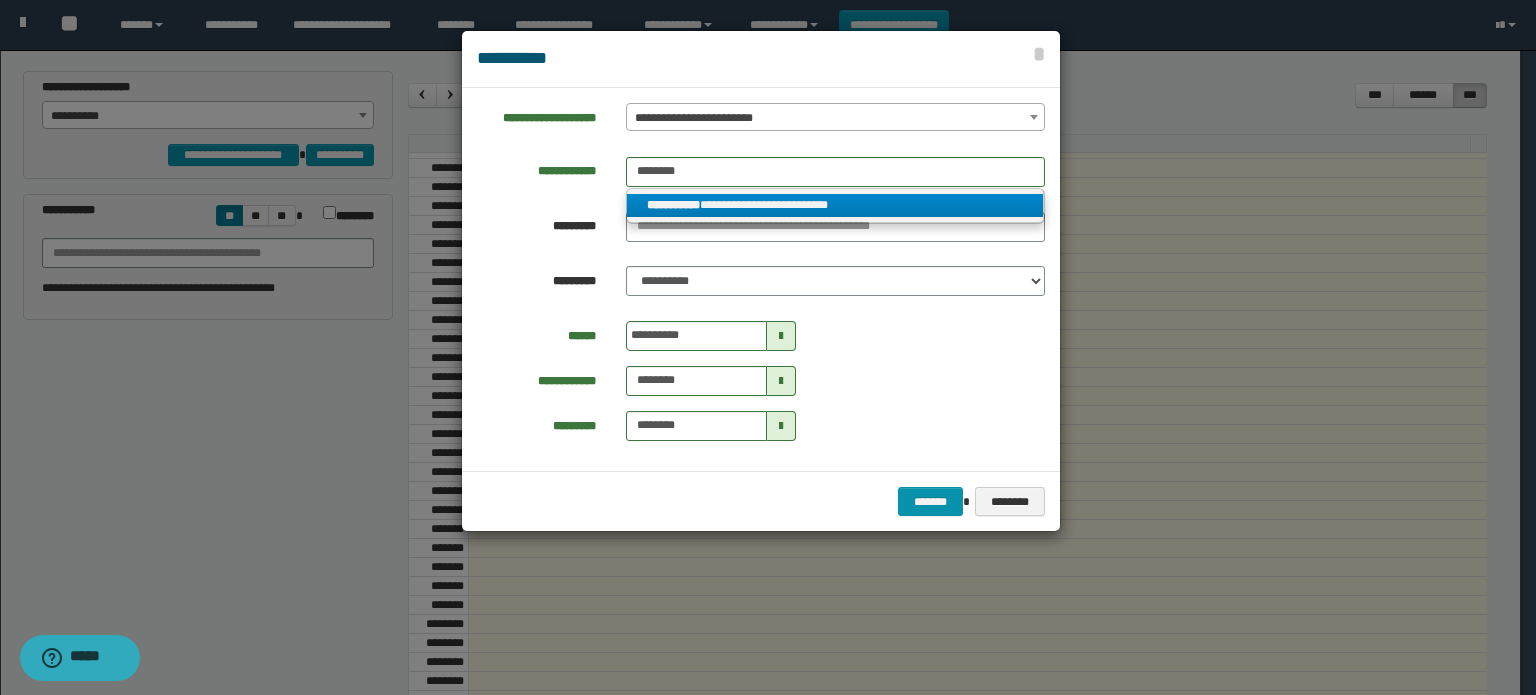 click on "**********" at bounding box center [673, 205] 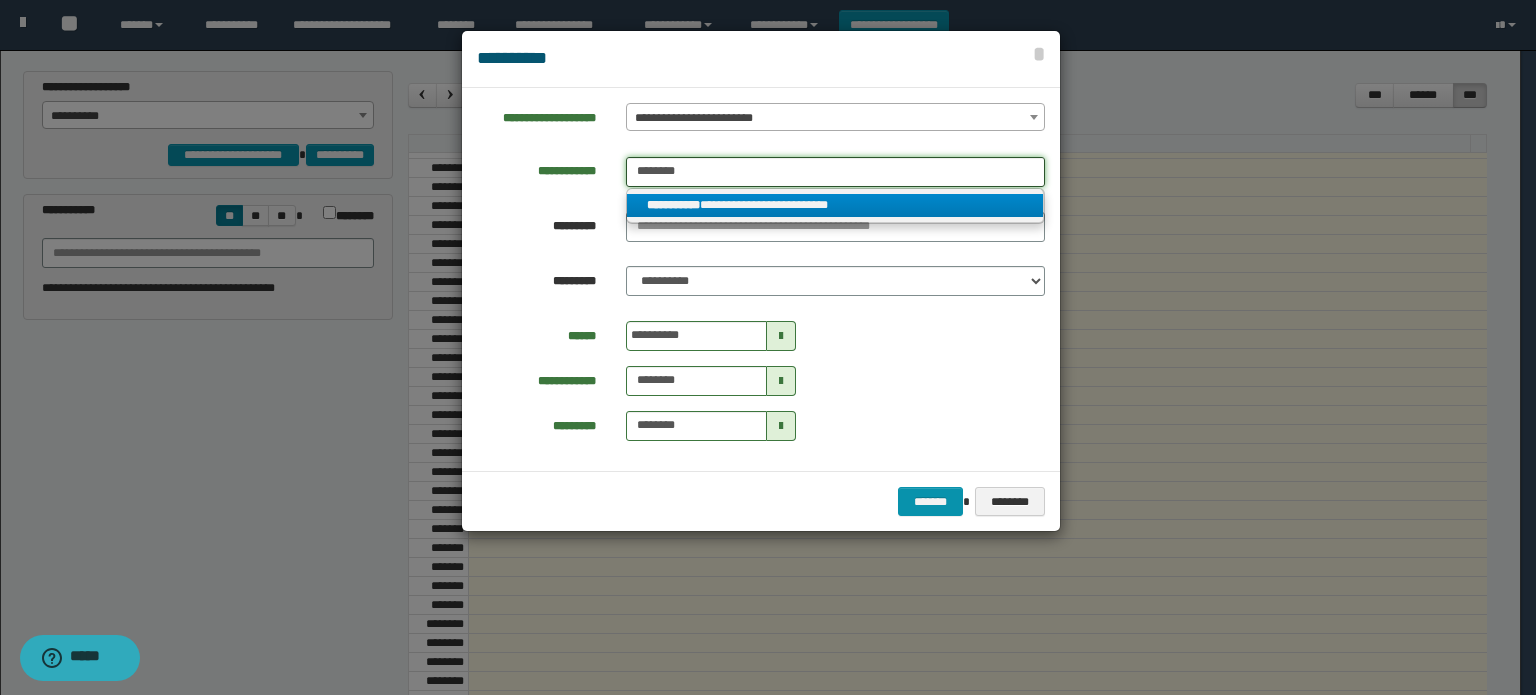 type 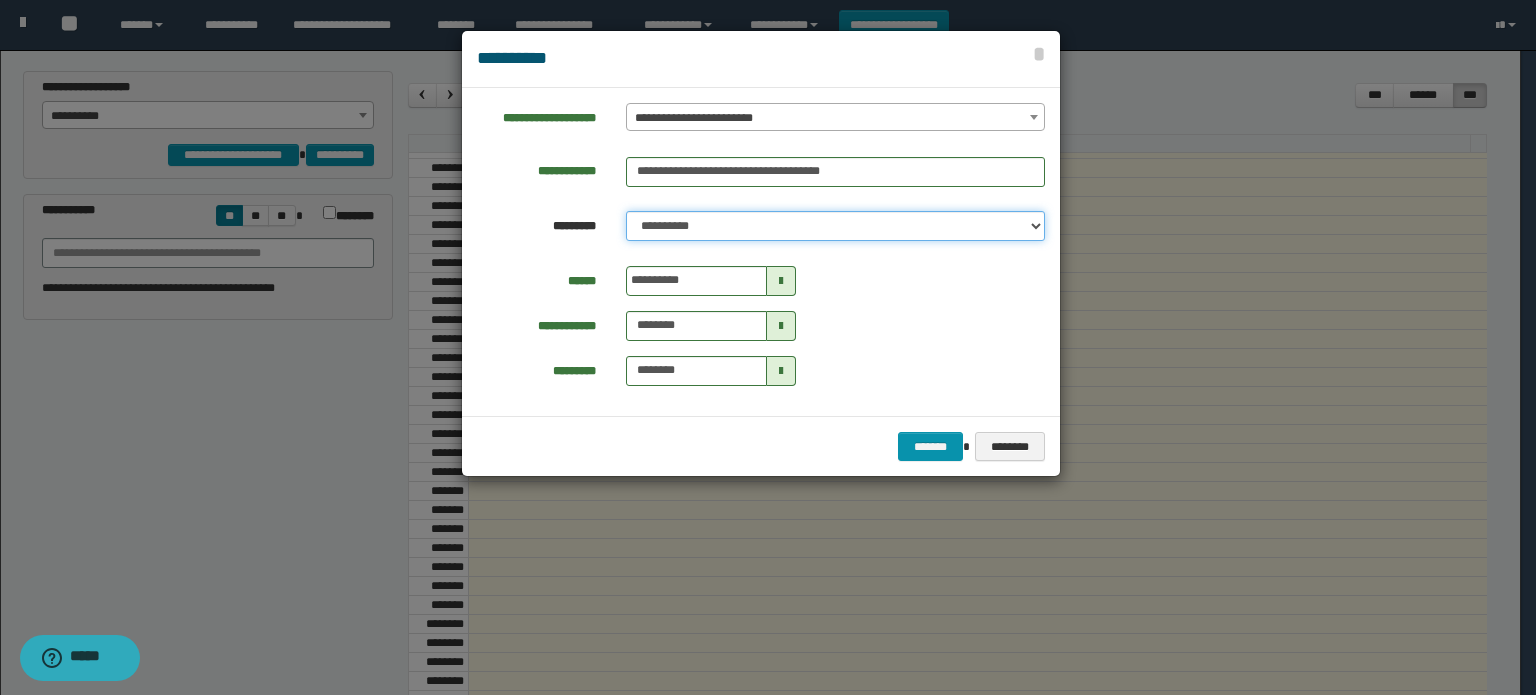 click on "**********" at bounding box center (835, 226) 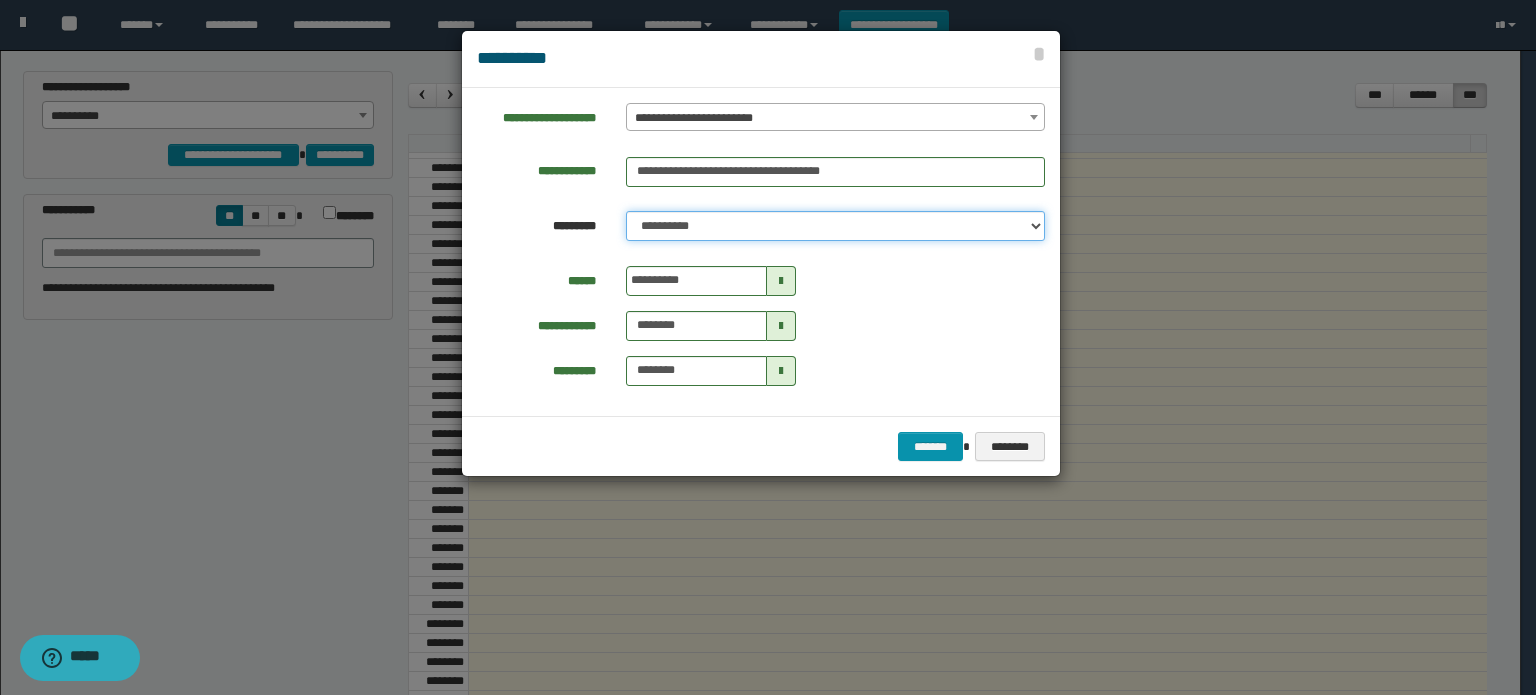 select on "****" 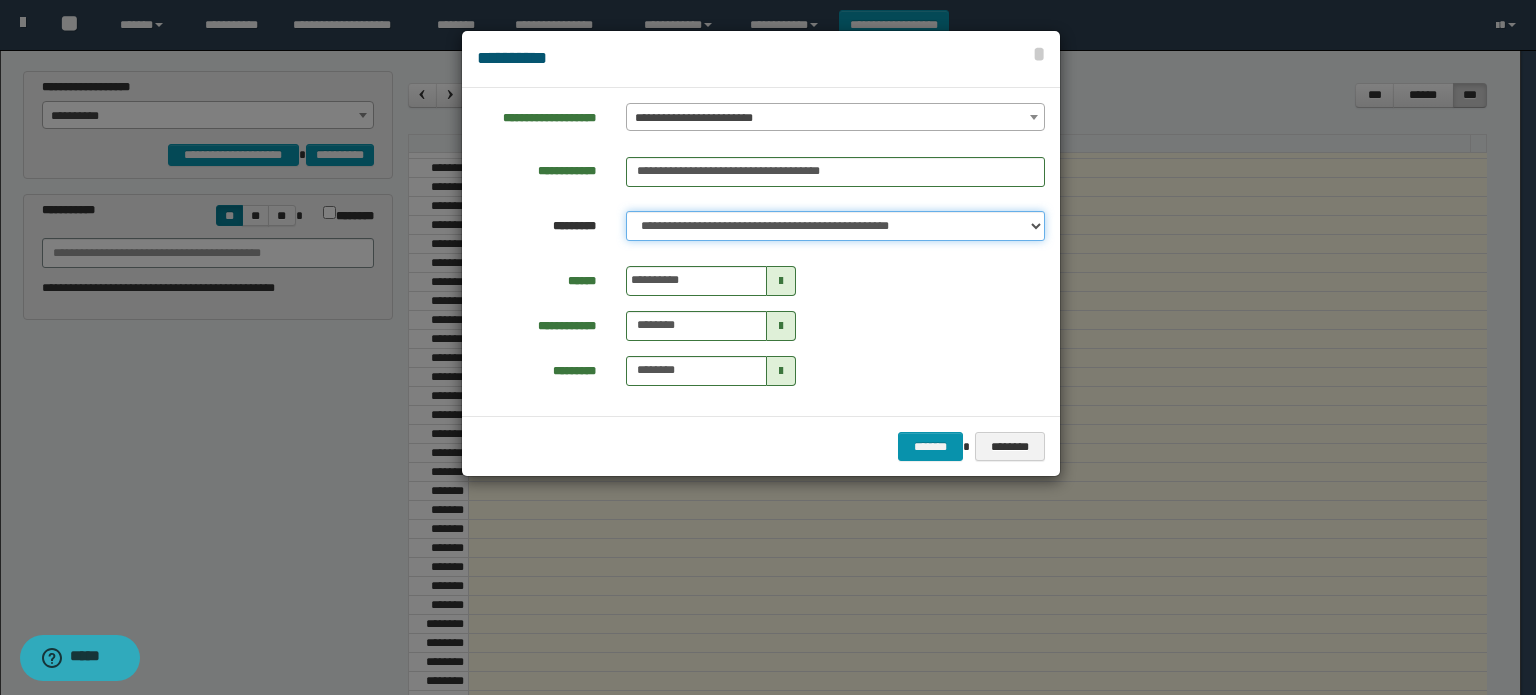 click on "**********" at bounding box center [835, 226] 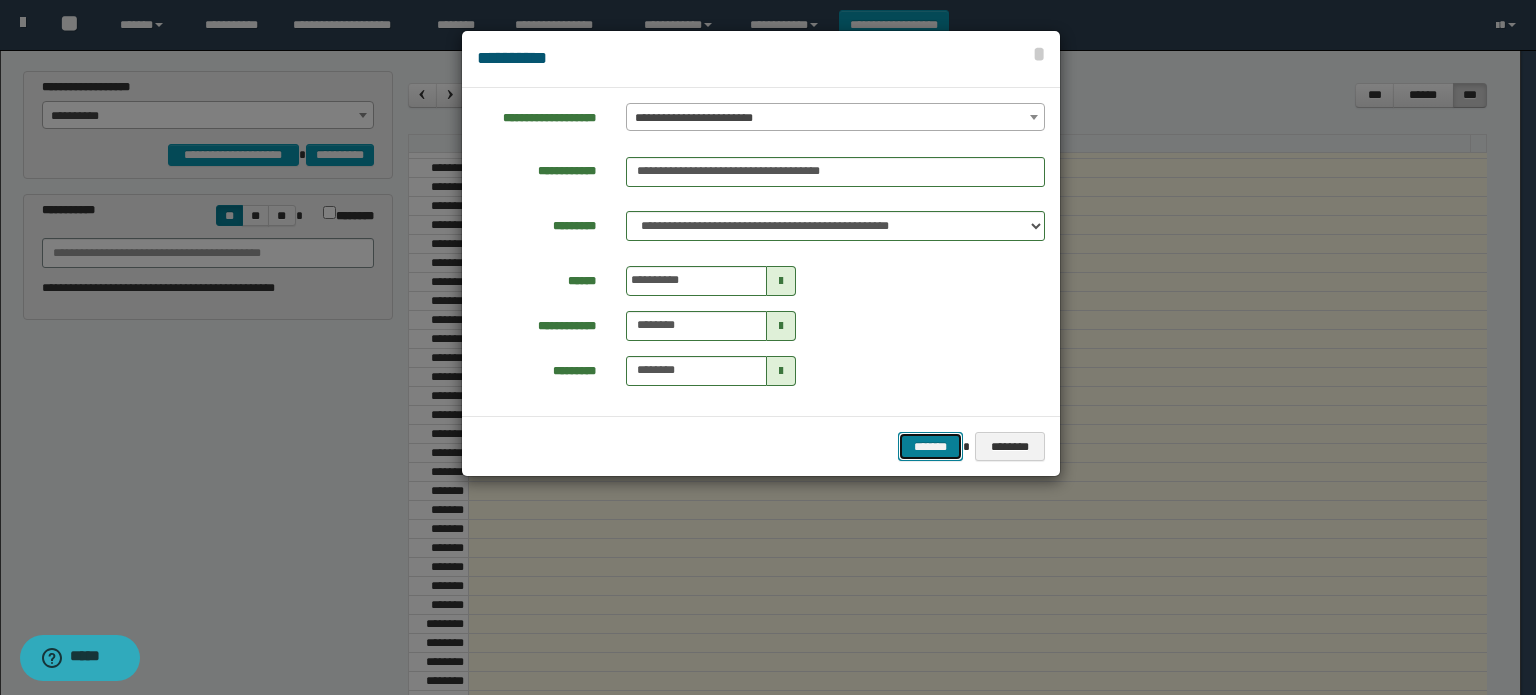 click on "*******" at bounding box center (931, 447) 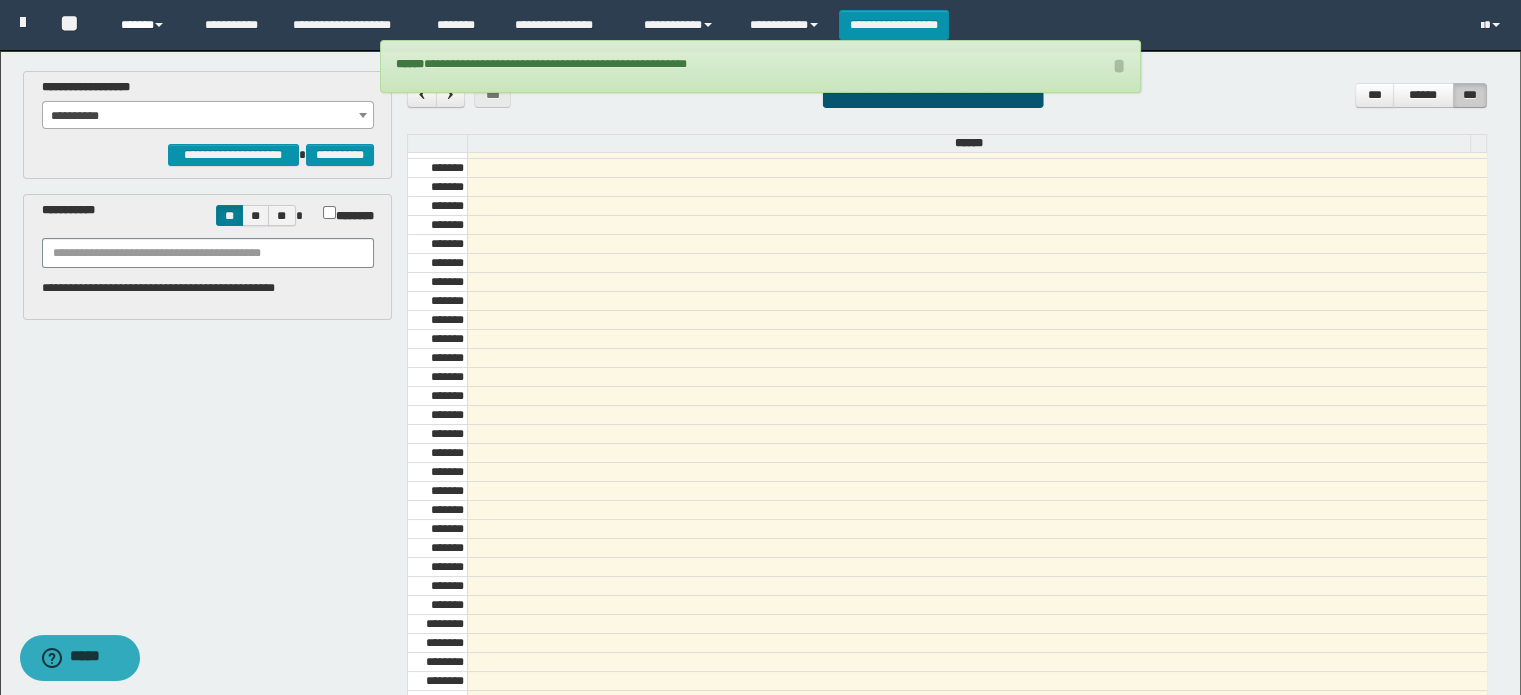 click on "******" at bounding box center (147, 25) 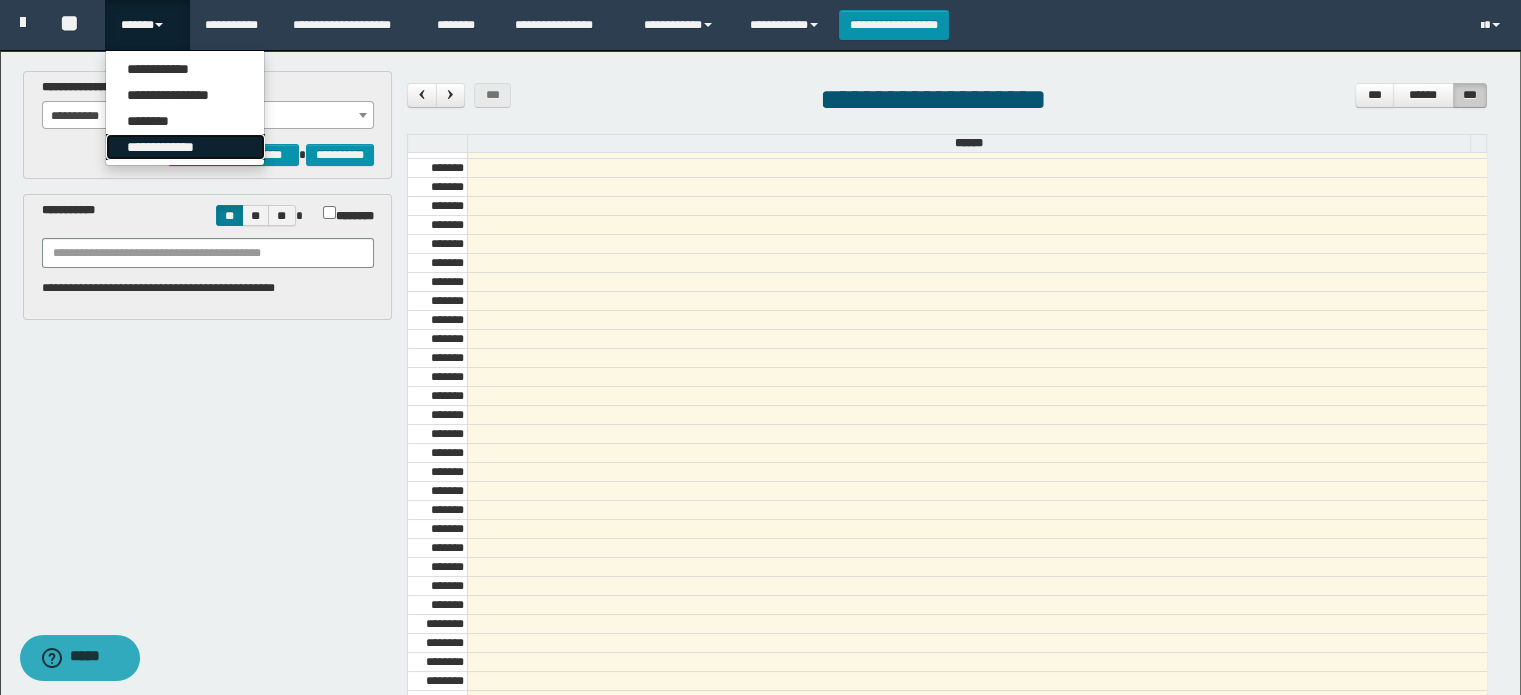 click on "**********" at bounding box center (185, 147) 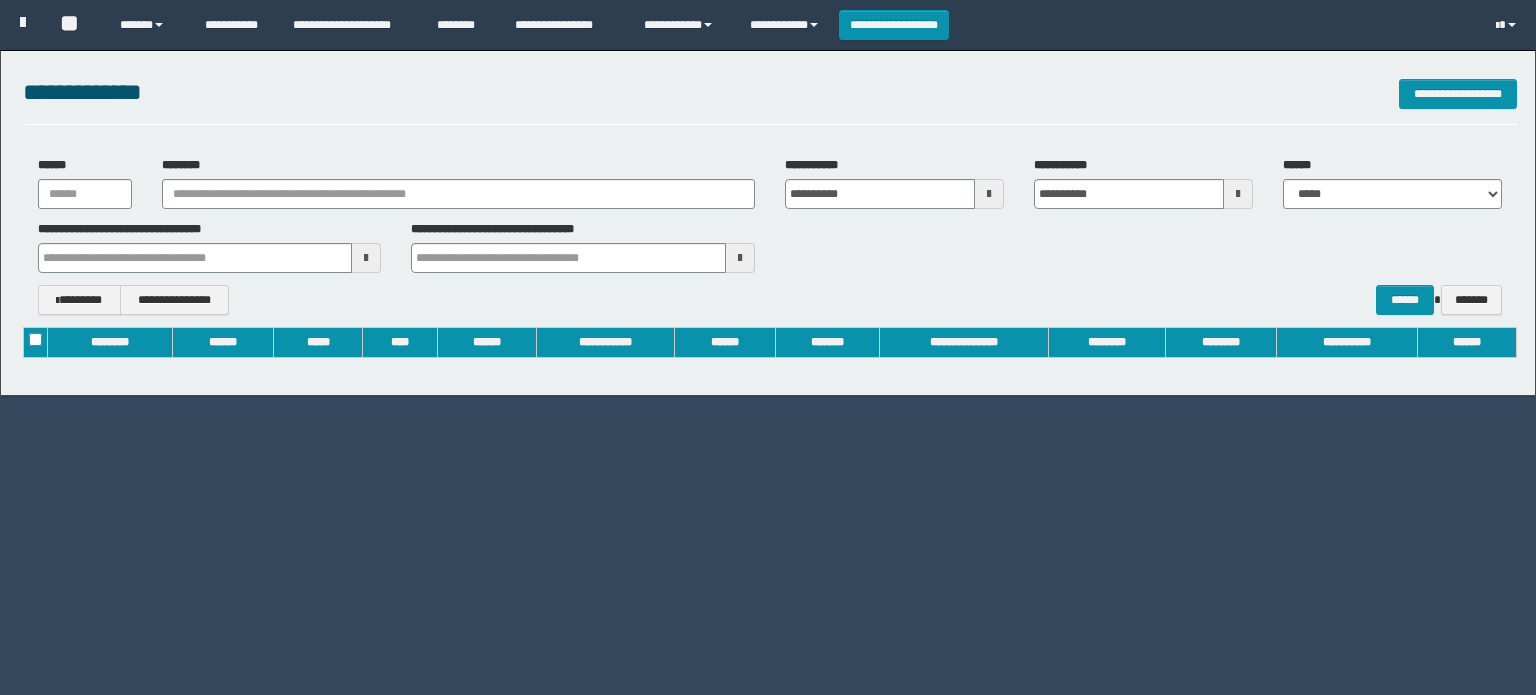 scroll, scrollTop: 0, scrollLeft: 0, axis: both 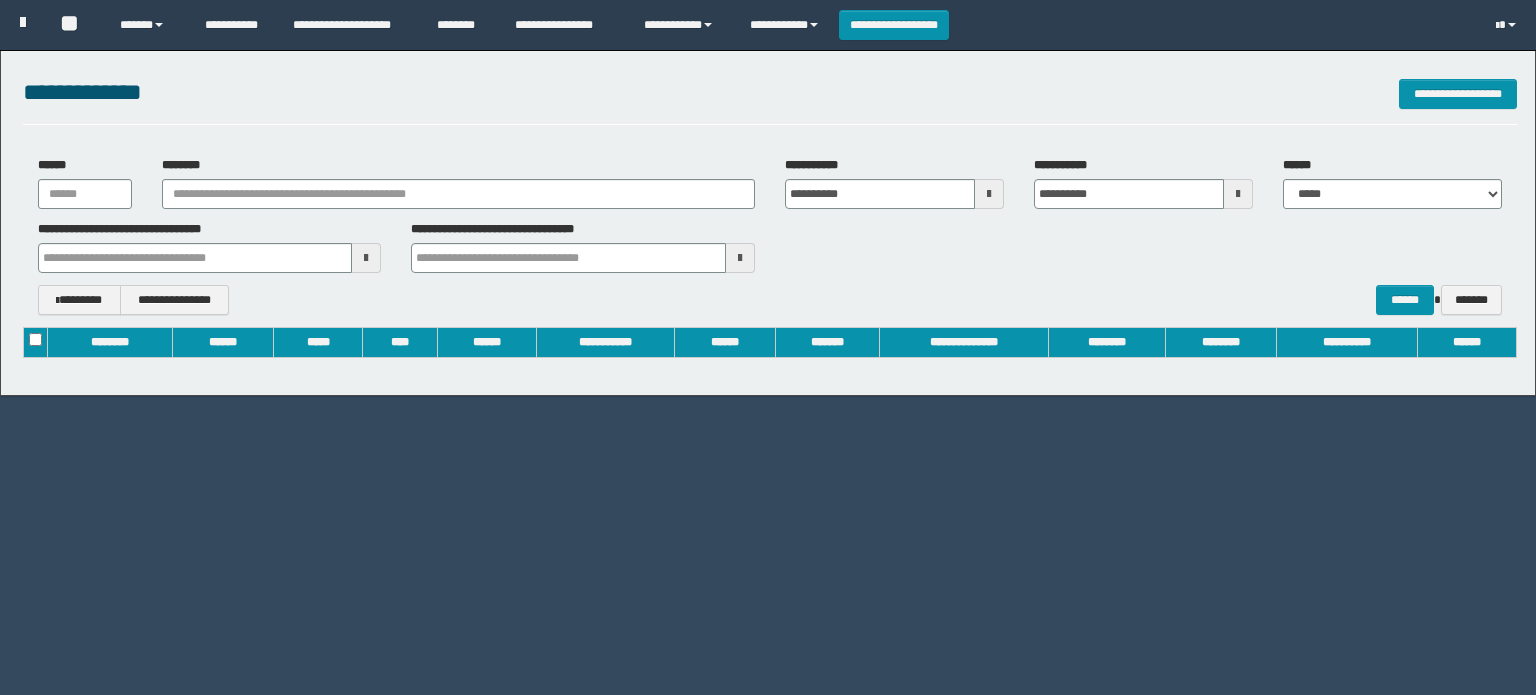 type on "**********" 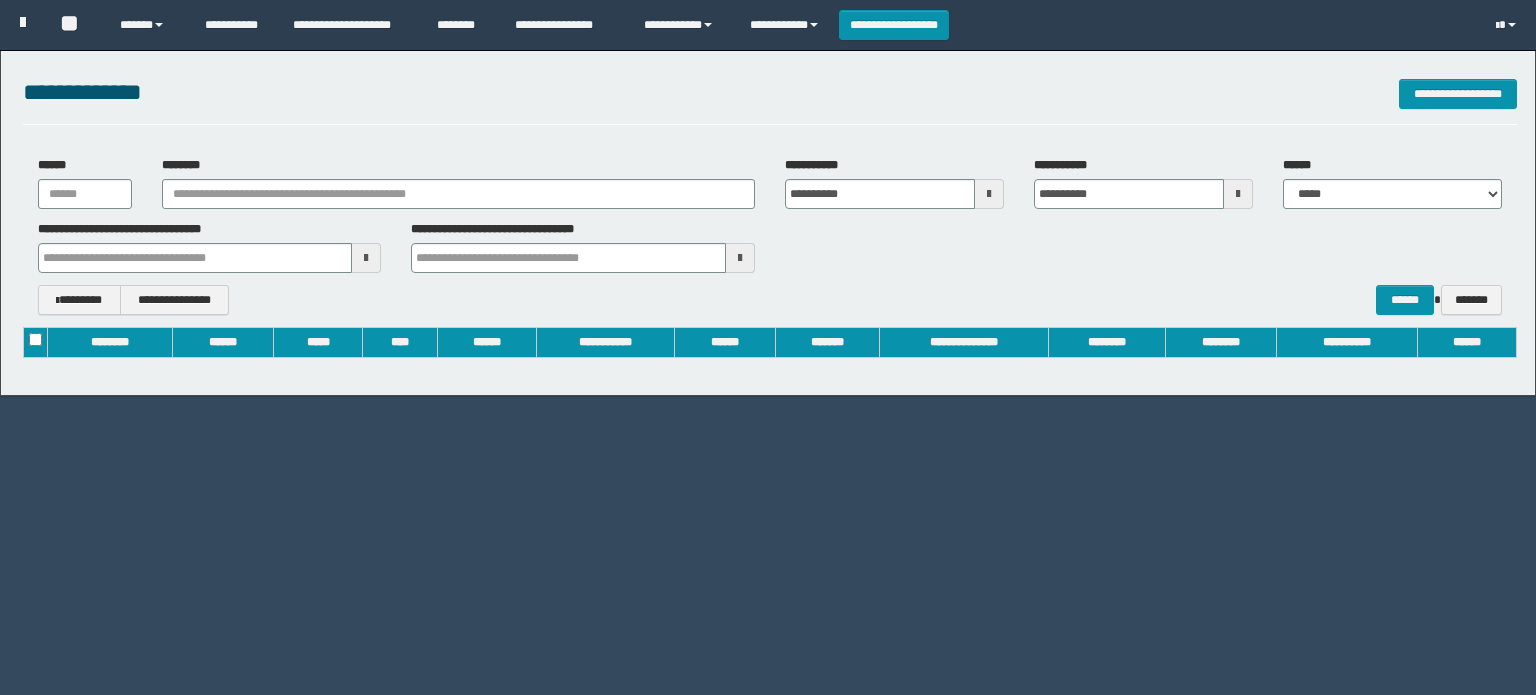 type on "**********" 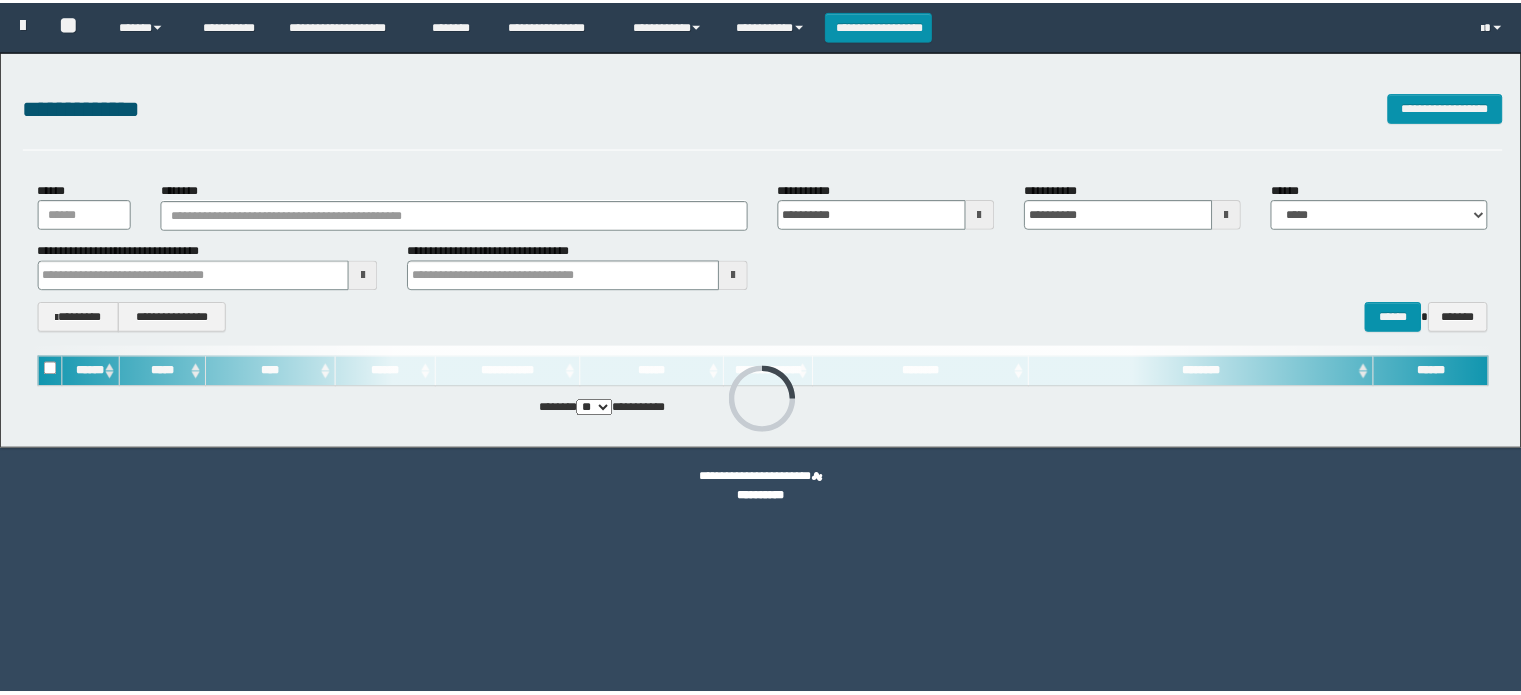 scroll, scrollTop: 0, scrollLeft: 0, axis: both 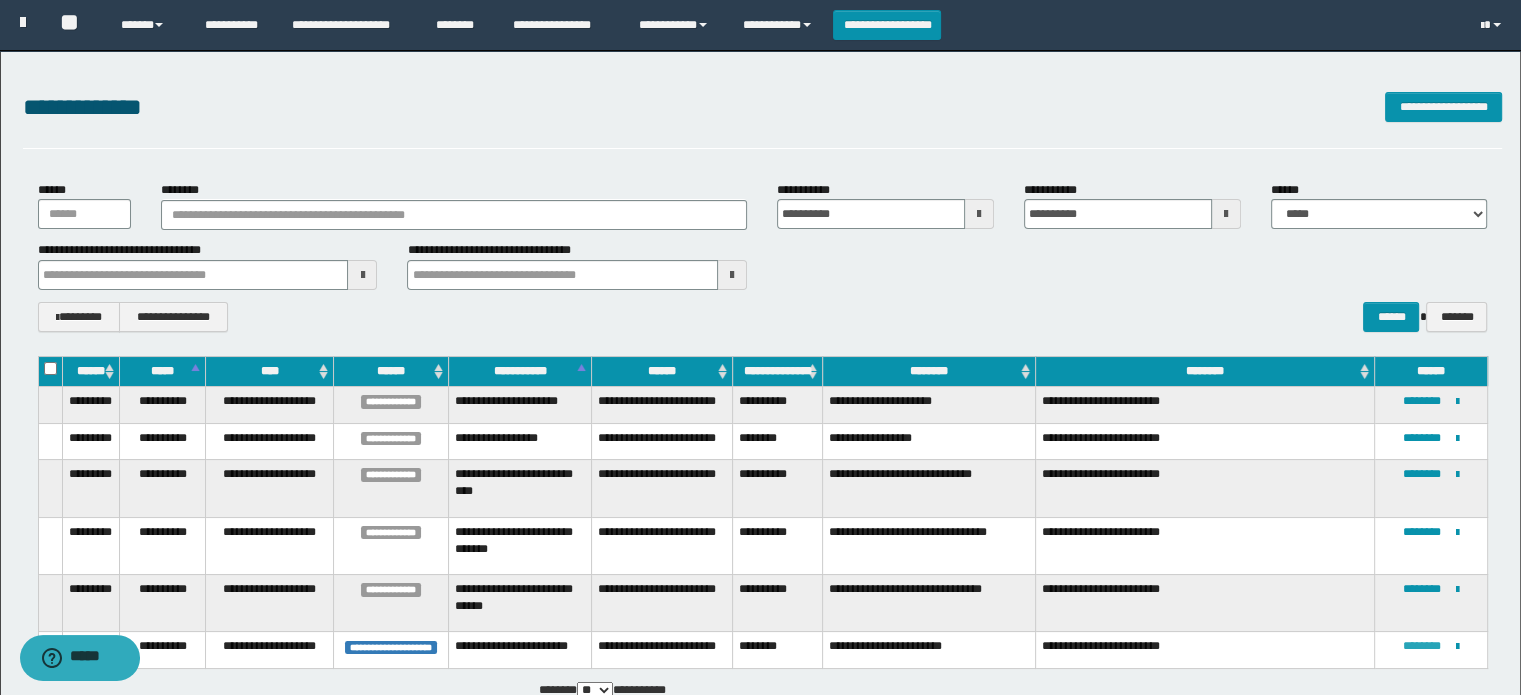 click on "********" at bounding box center (1422, 646) 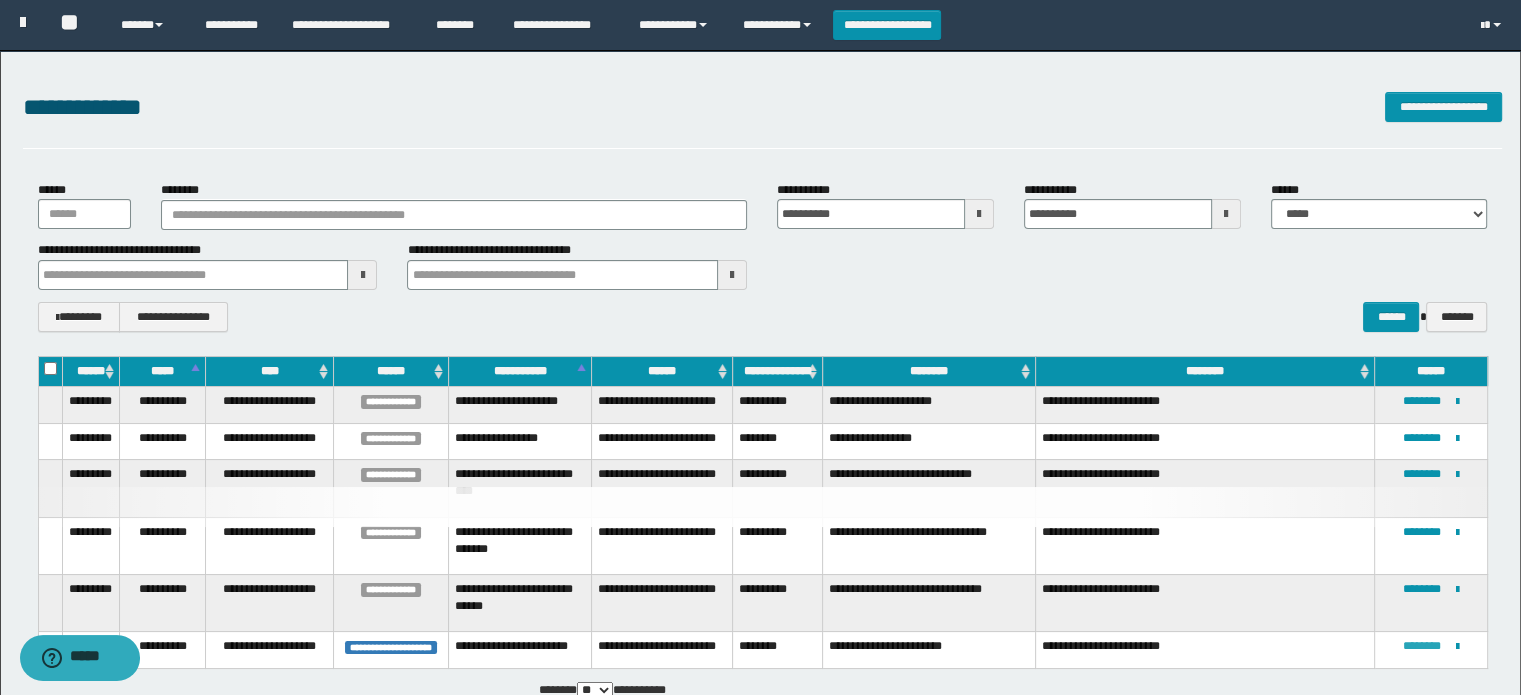 type 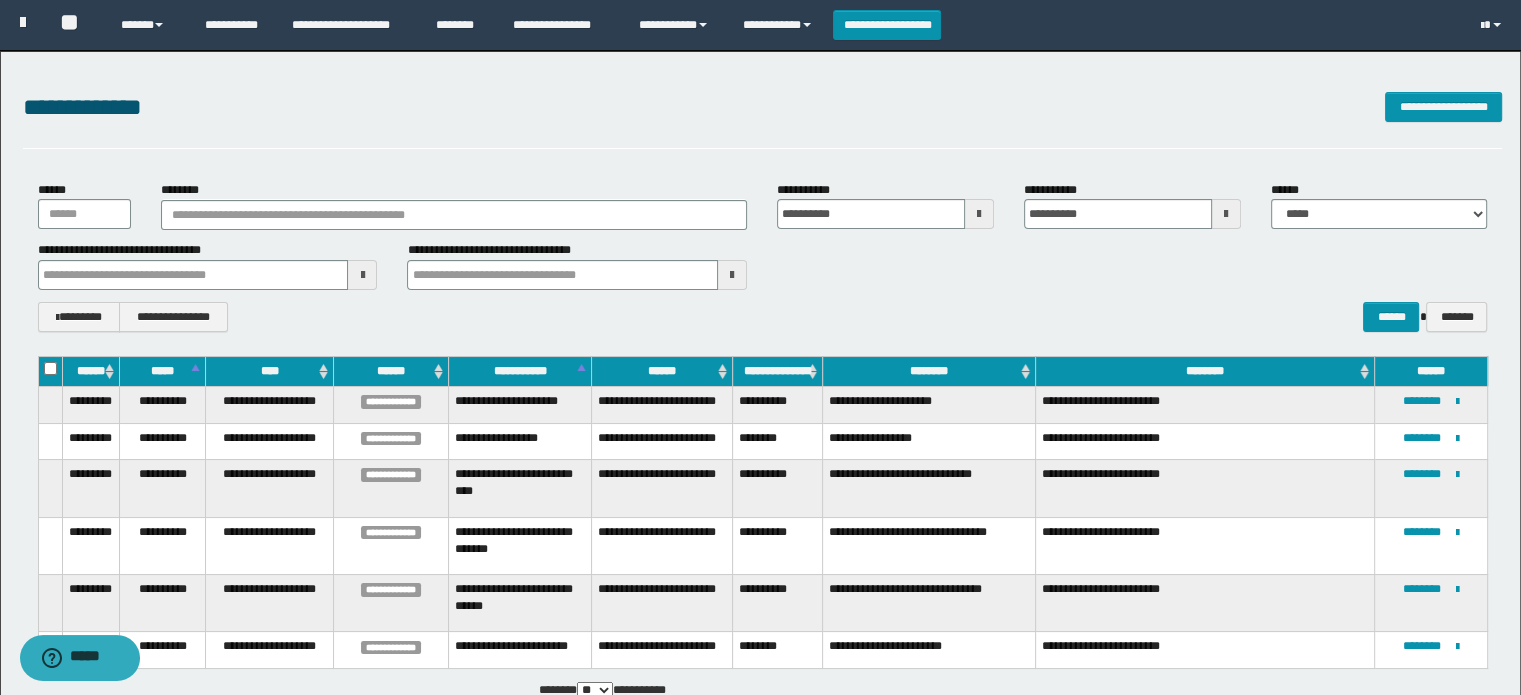 type 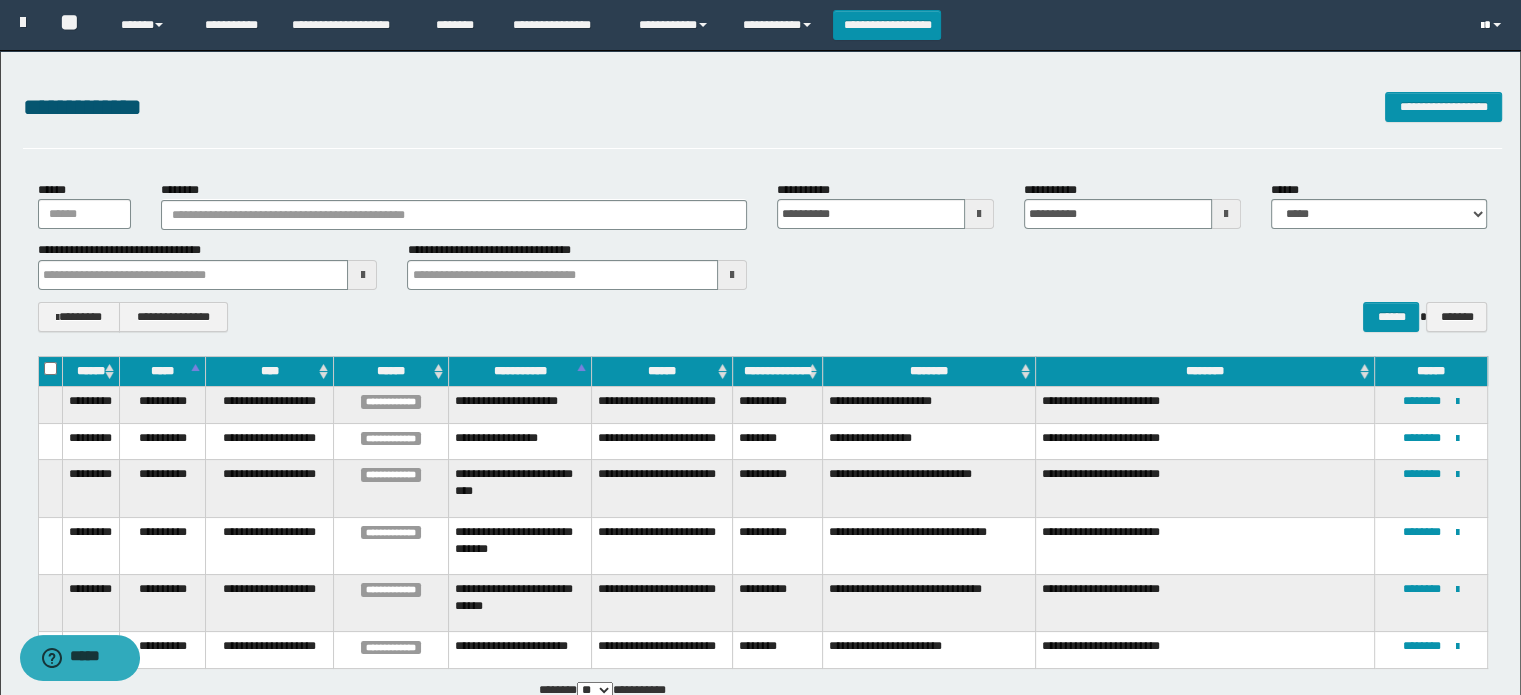 click at bounding box center (1482, 26) 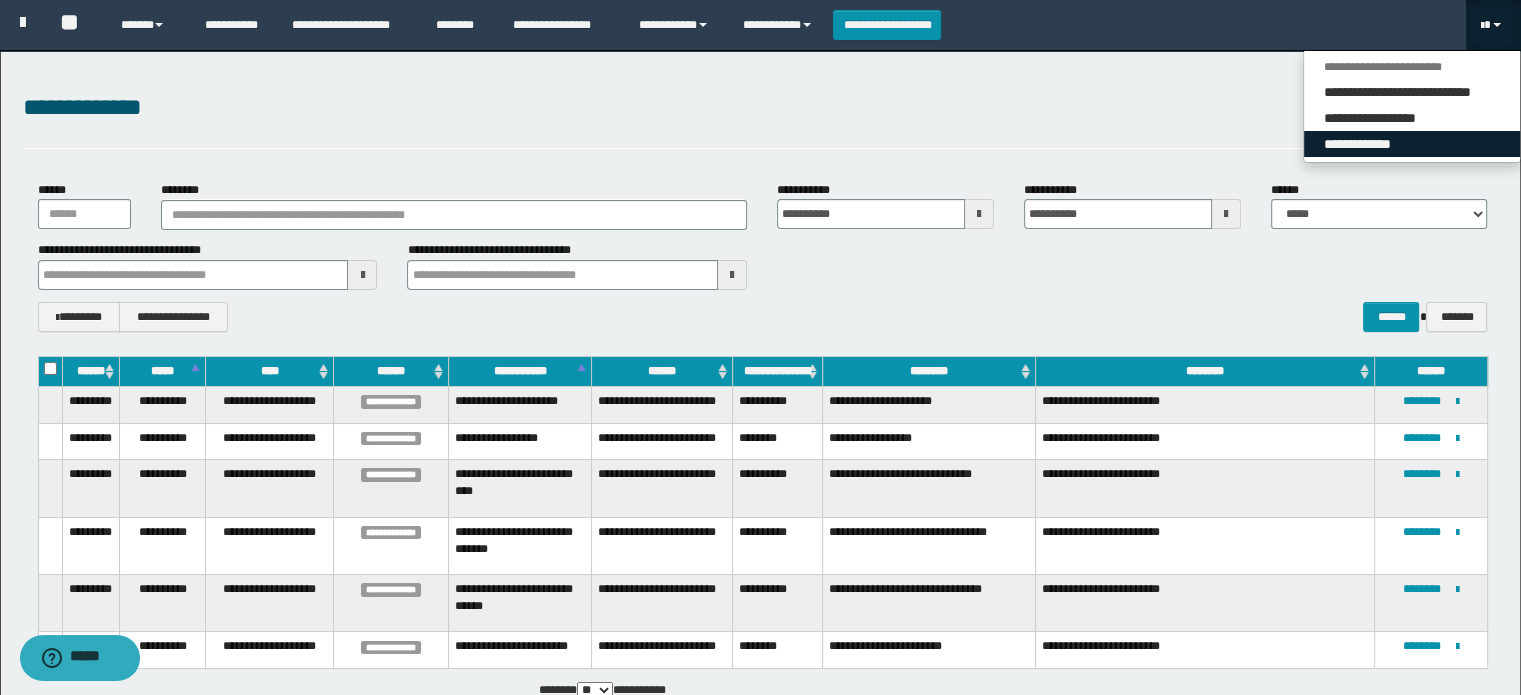 click on "**********" at bounding box center [1412, 144] 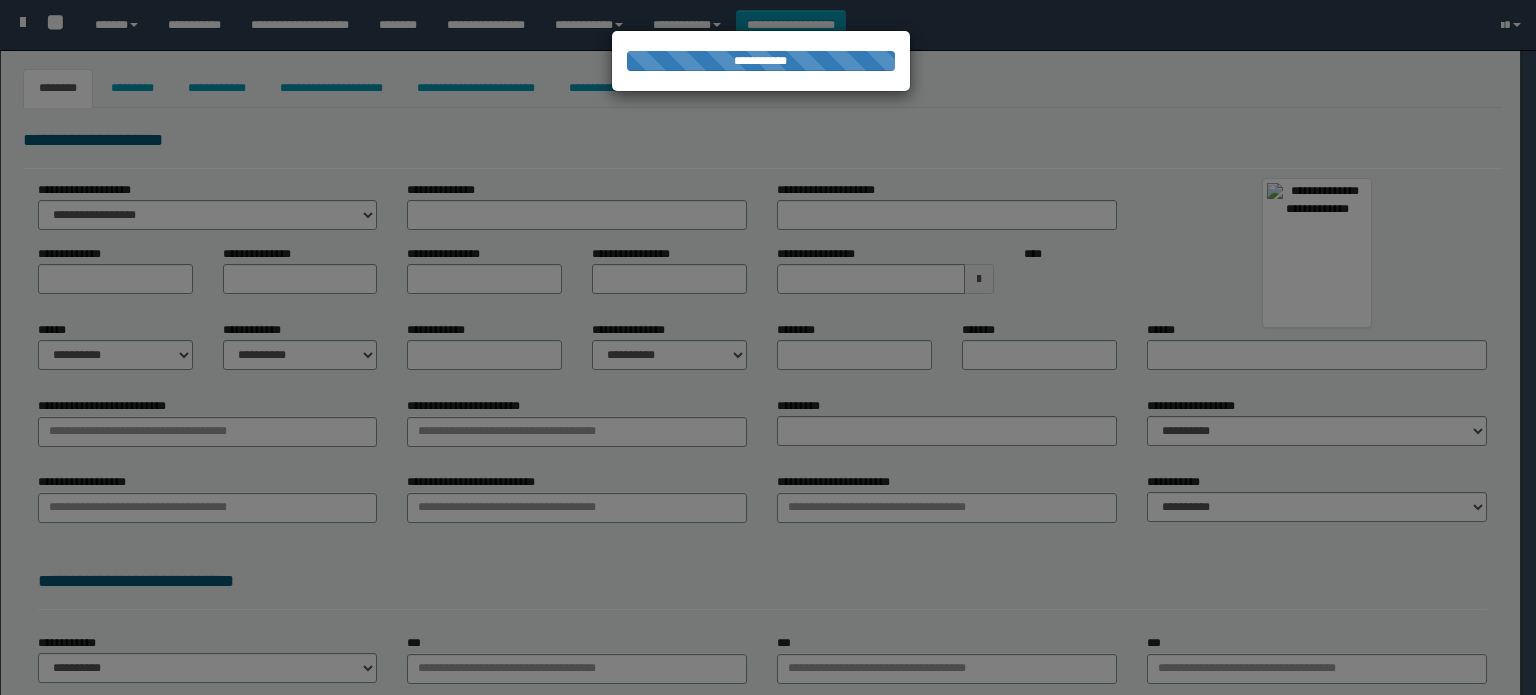 type on "******" 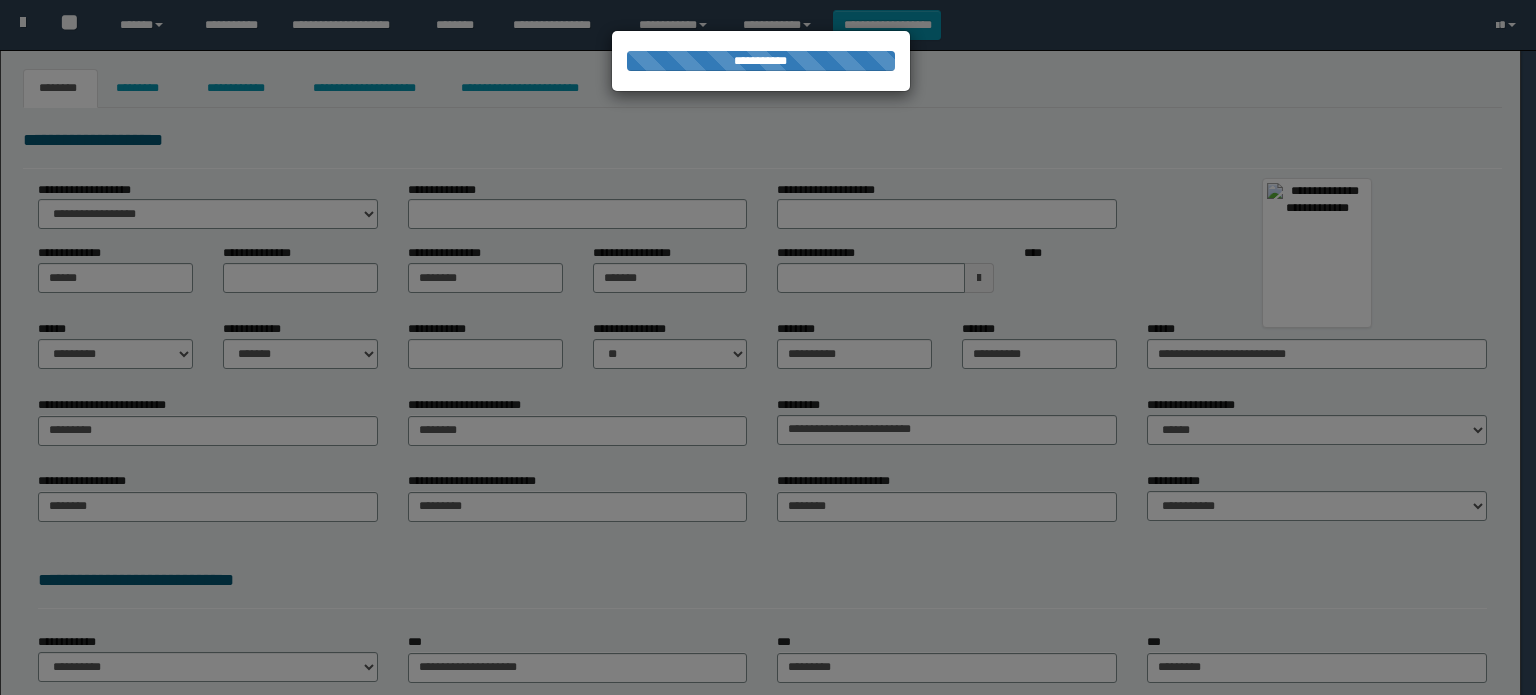 scroll, scrollTop: 0, scrollLeft: 0, axis: both 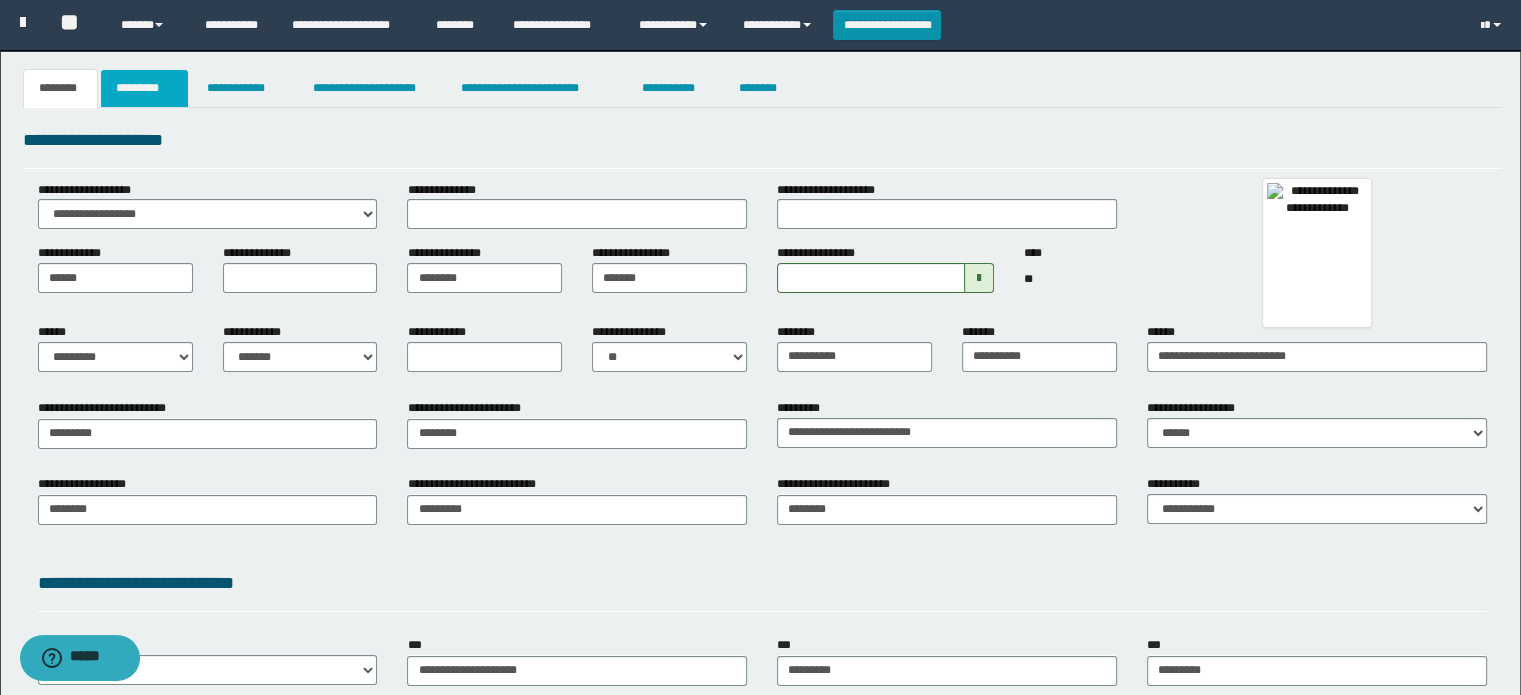 click on "*********" at bounding box center (144, 88) 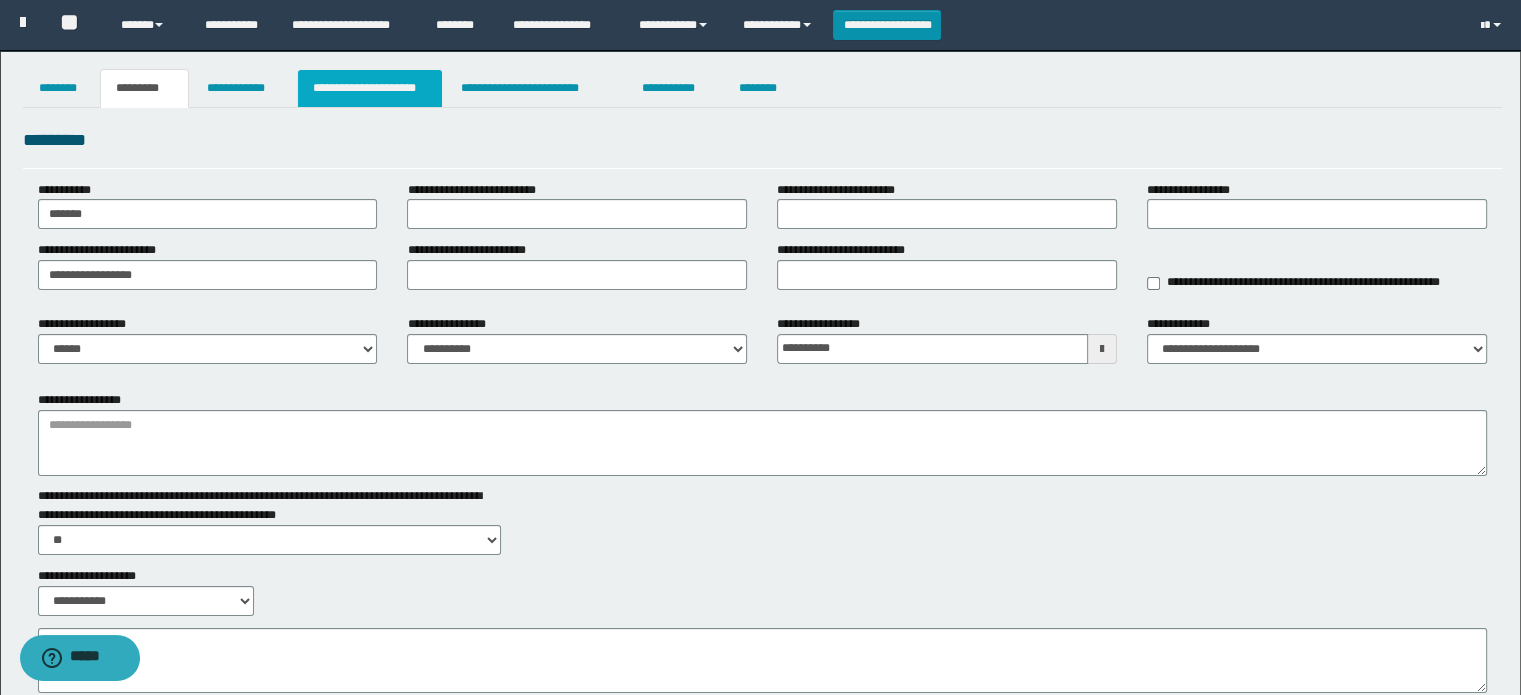 click on "**********" at bounding box center [370, 88] 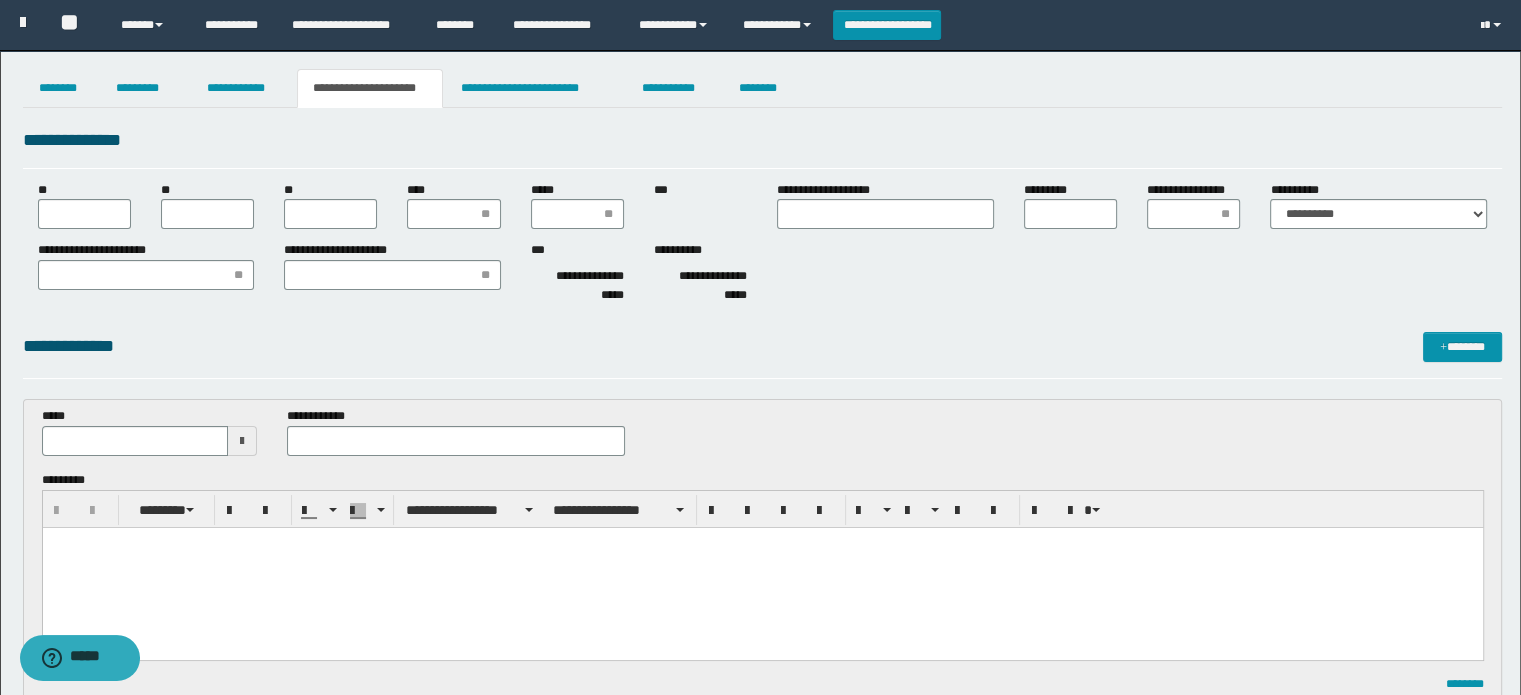 scroll, scrollTop: 0, scrollLeft: 0, axis: both 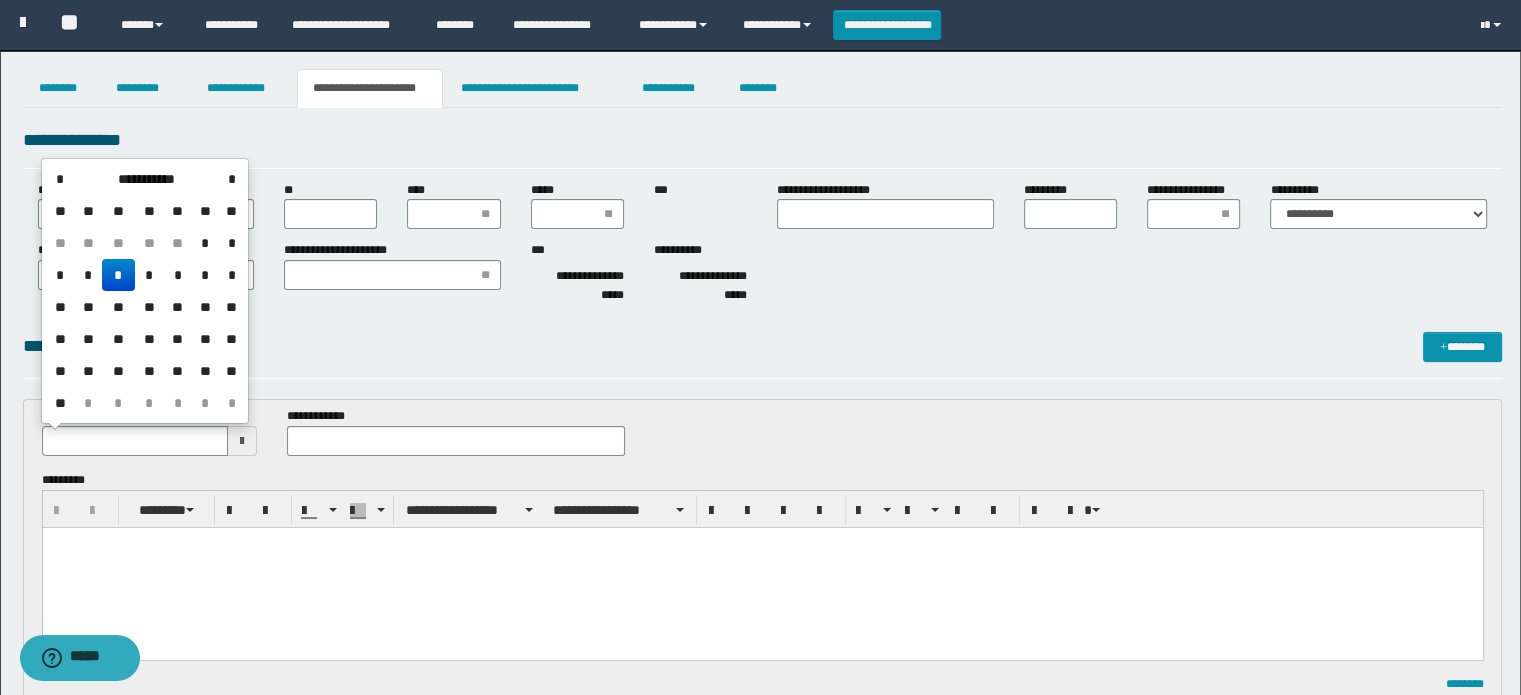 click on "*" at bounding box center (118, 275) 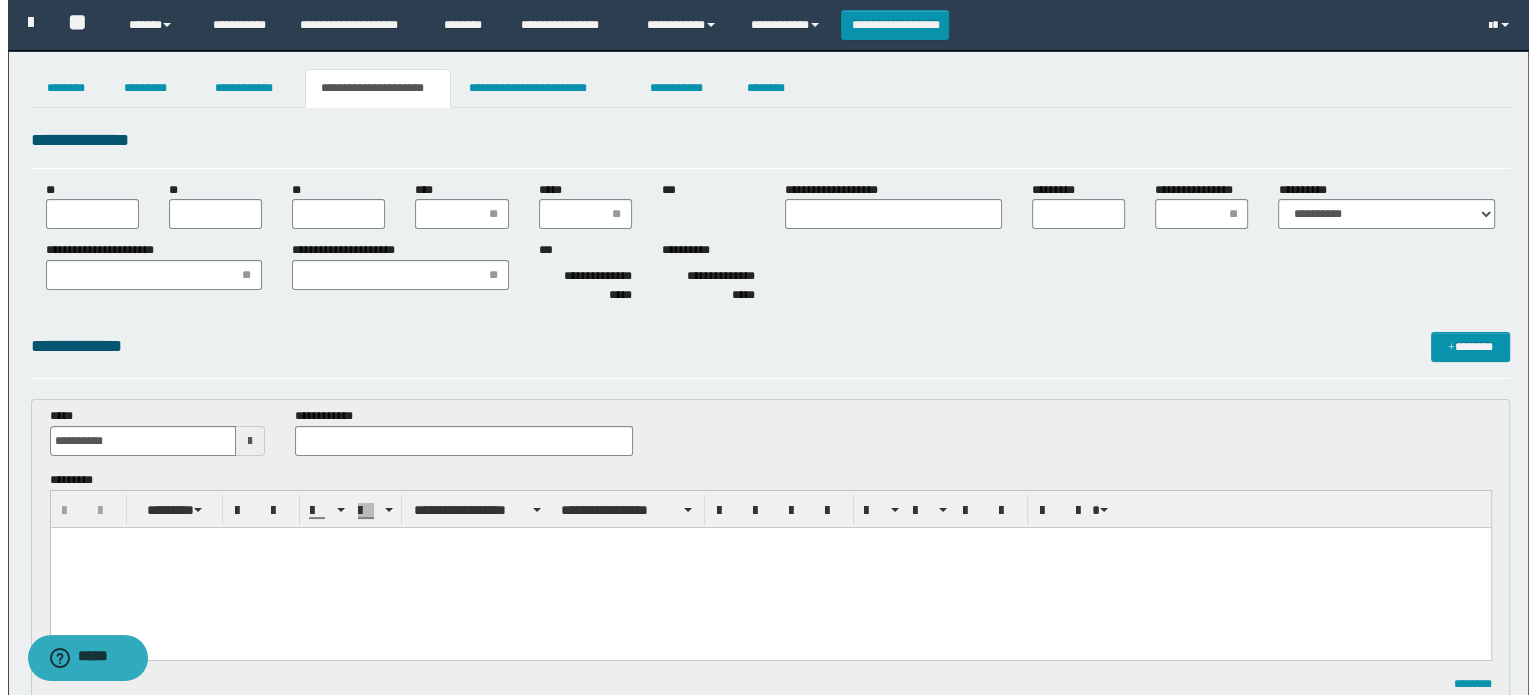 scroll, scrollTop: 0, scrollLeft: 0, axis: both 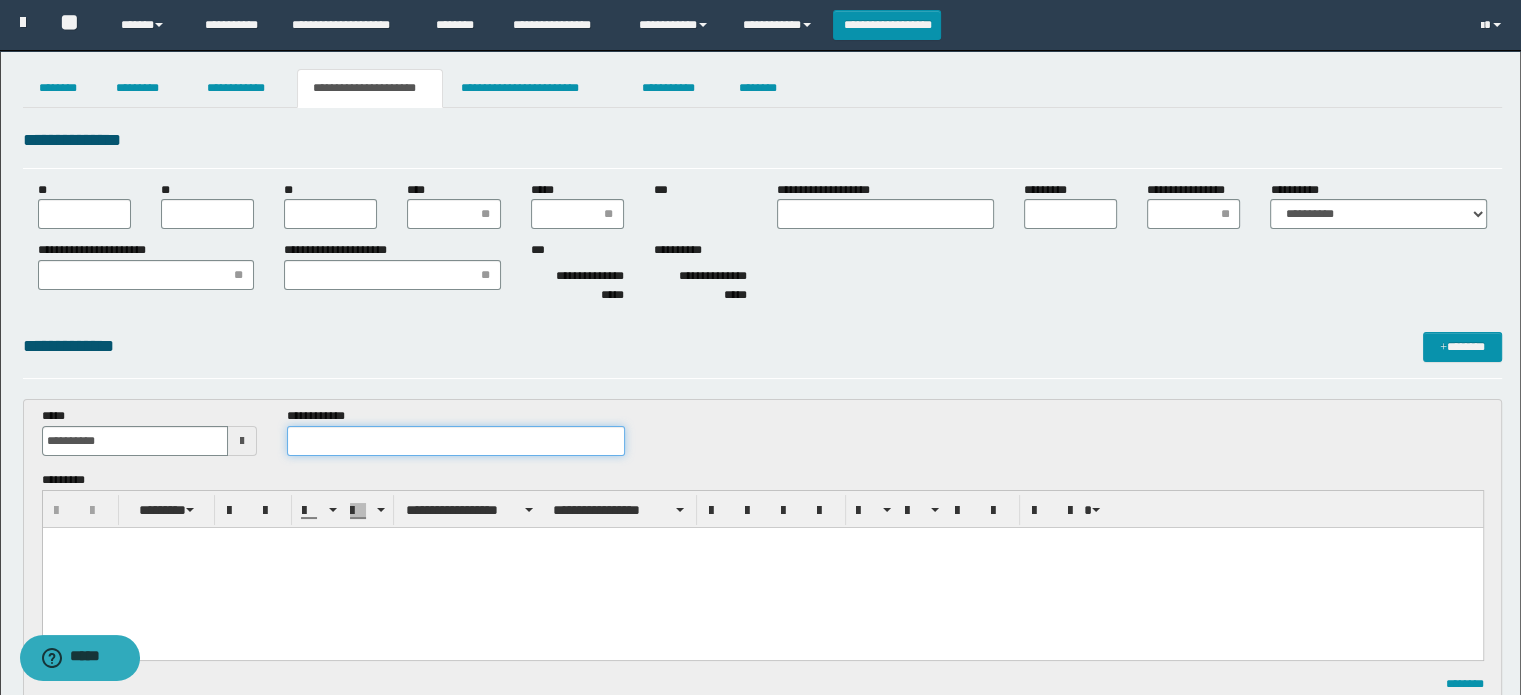 click at bounding box center [456, 441] 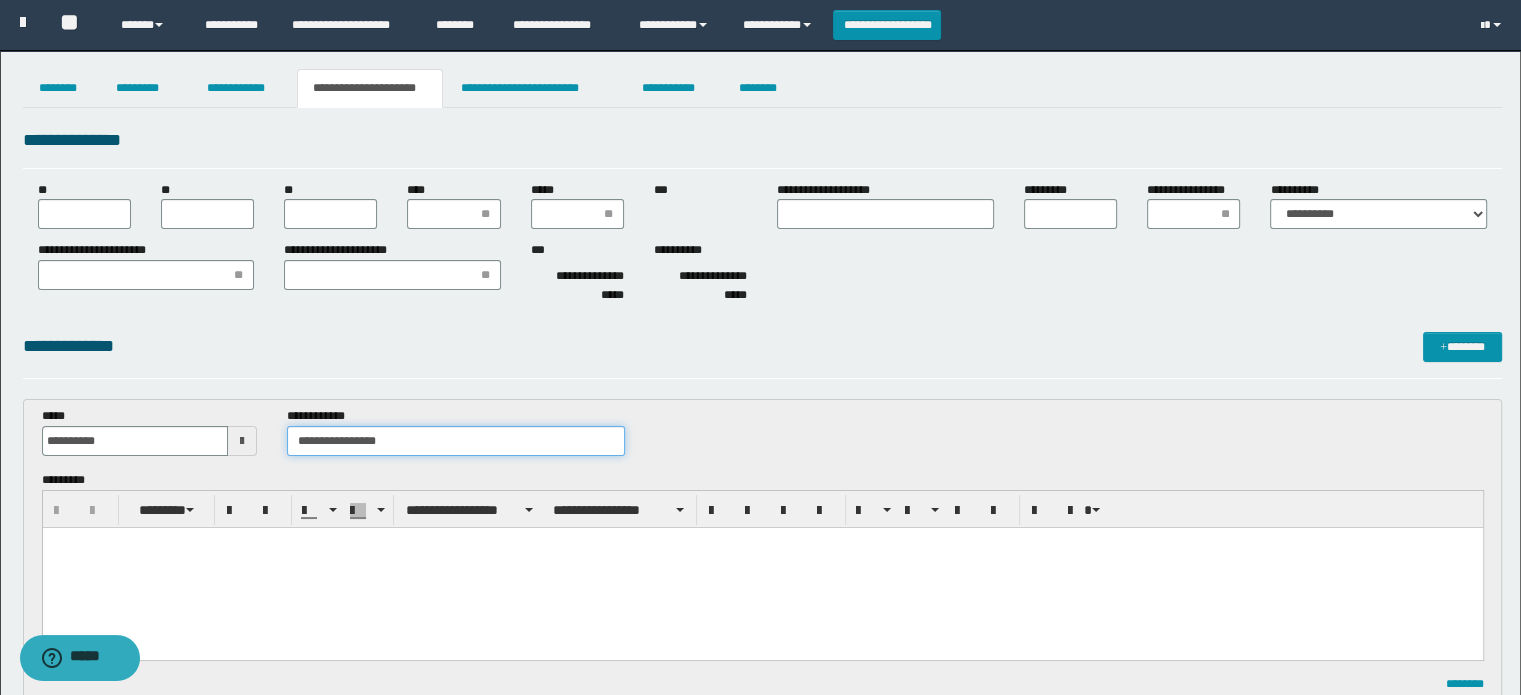 type on "**********" 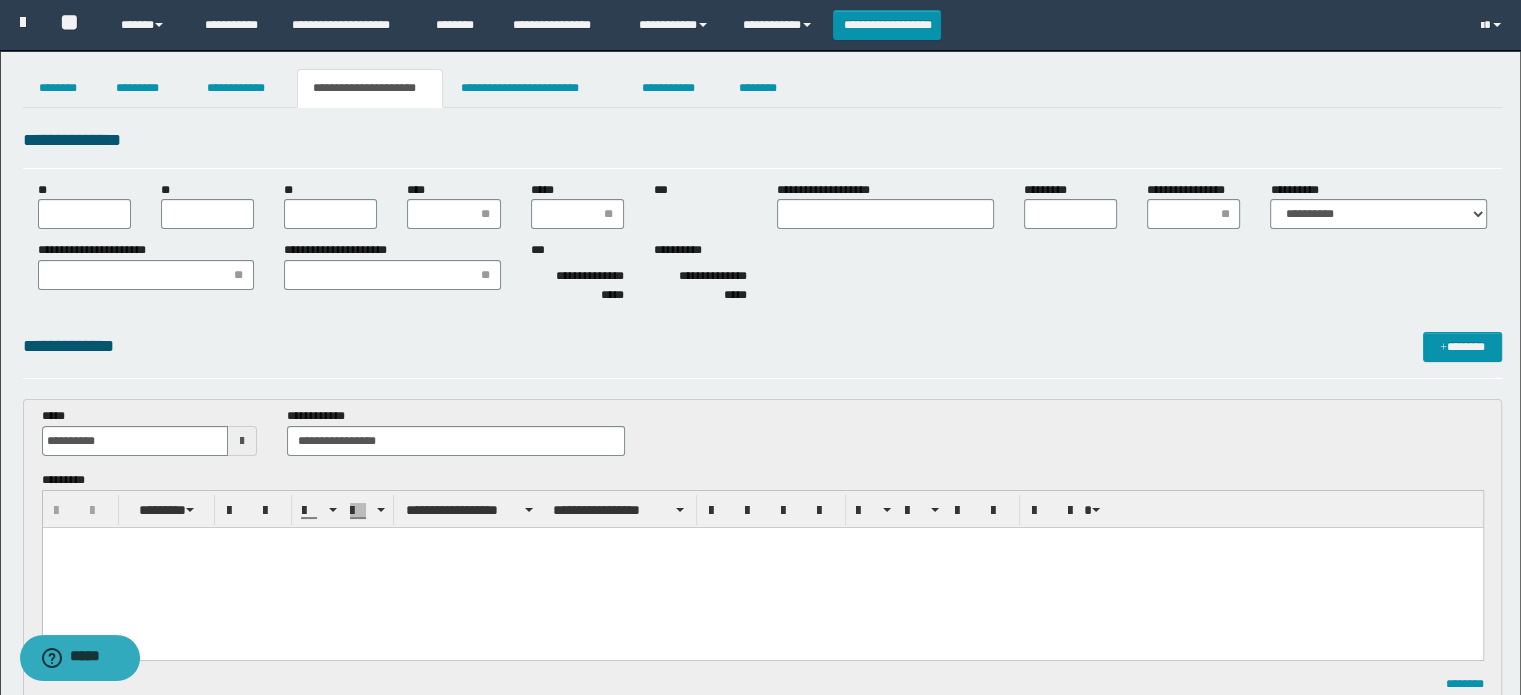 click at bounding box center (762, 568) 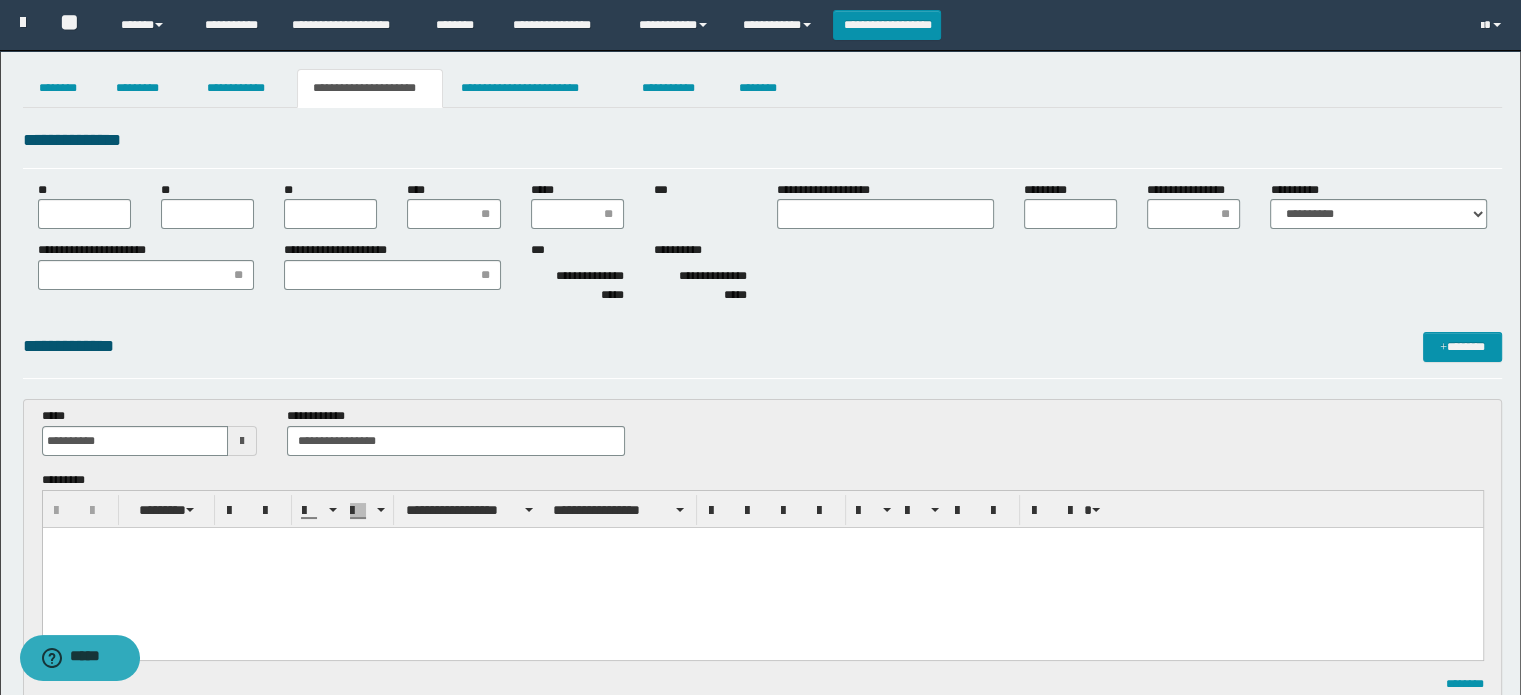 click at bounding box center (762, 568) 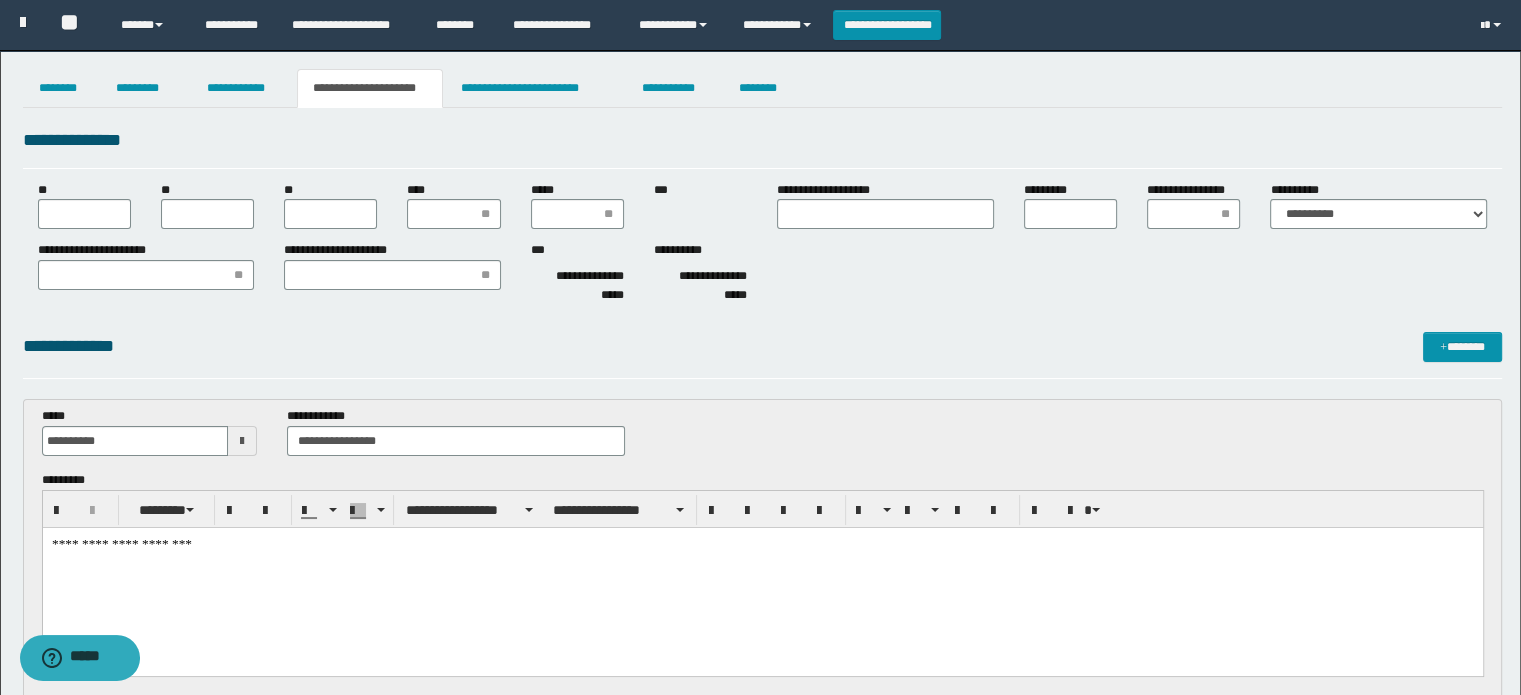 click on "**" at bounding box center [84, 214] 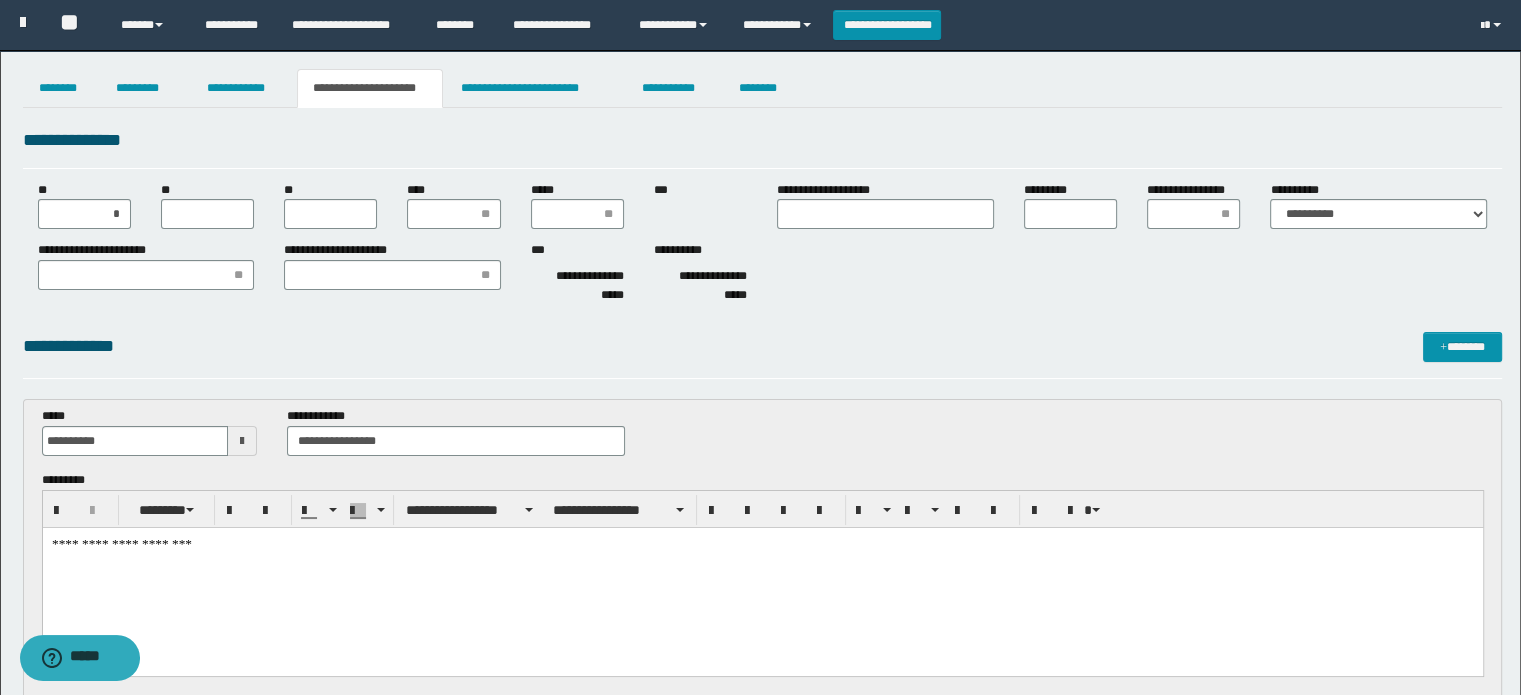 type on "**" 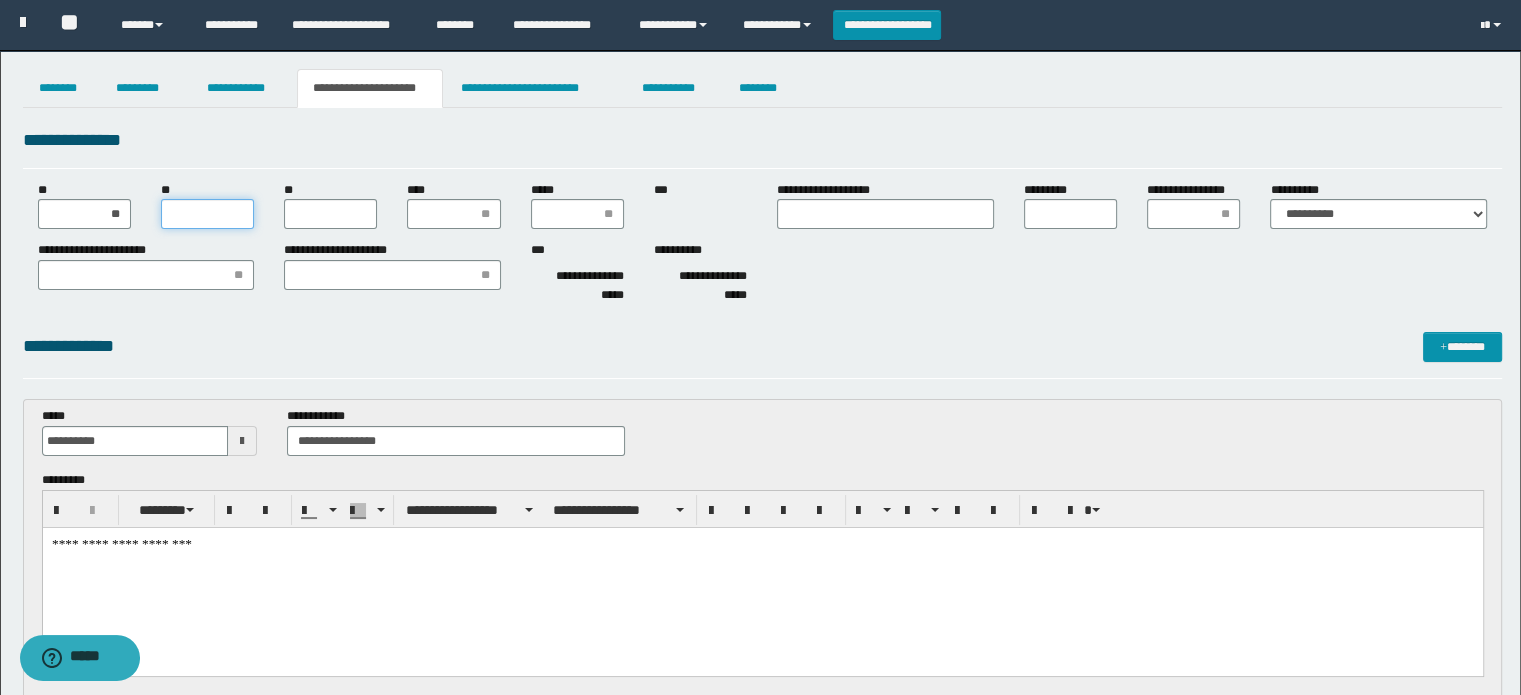 click on "**" at bounding box center [207, 214] 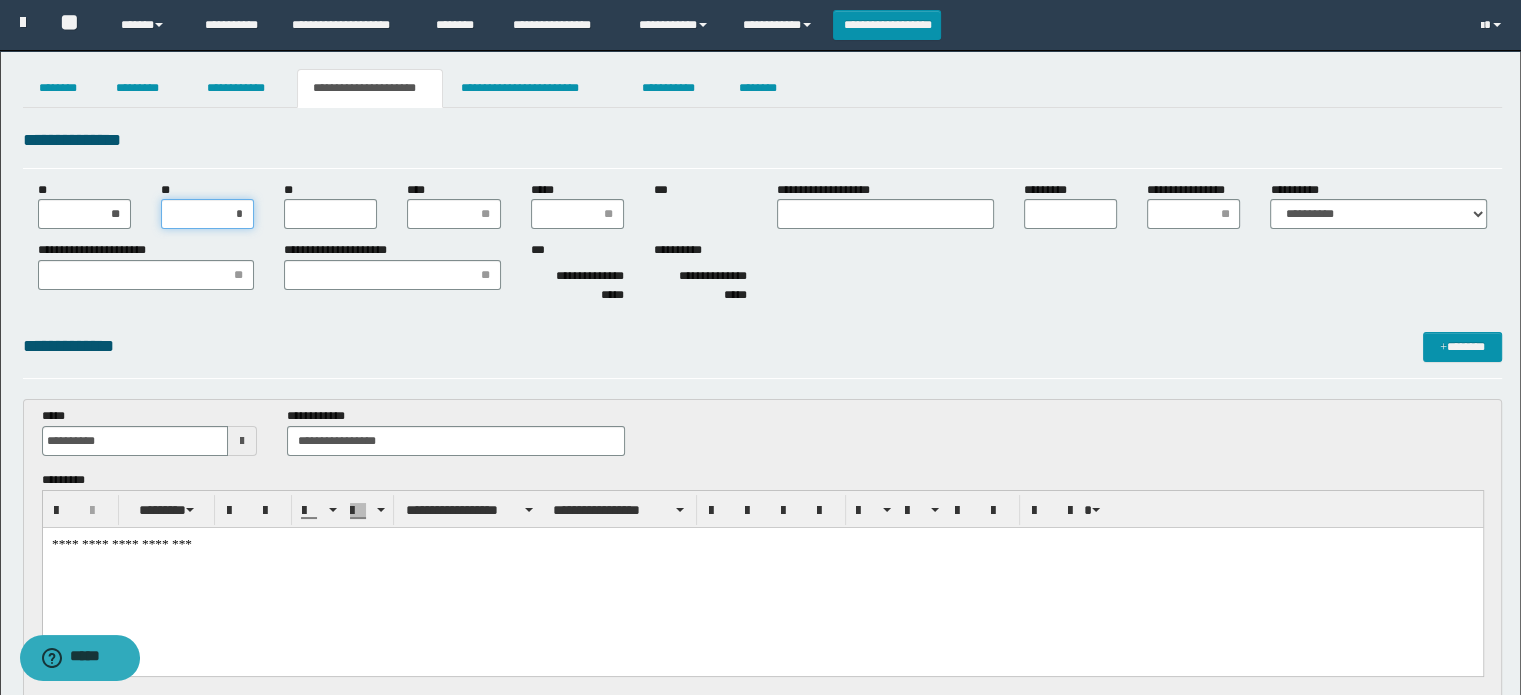 type on "**" 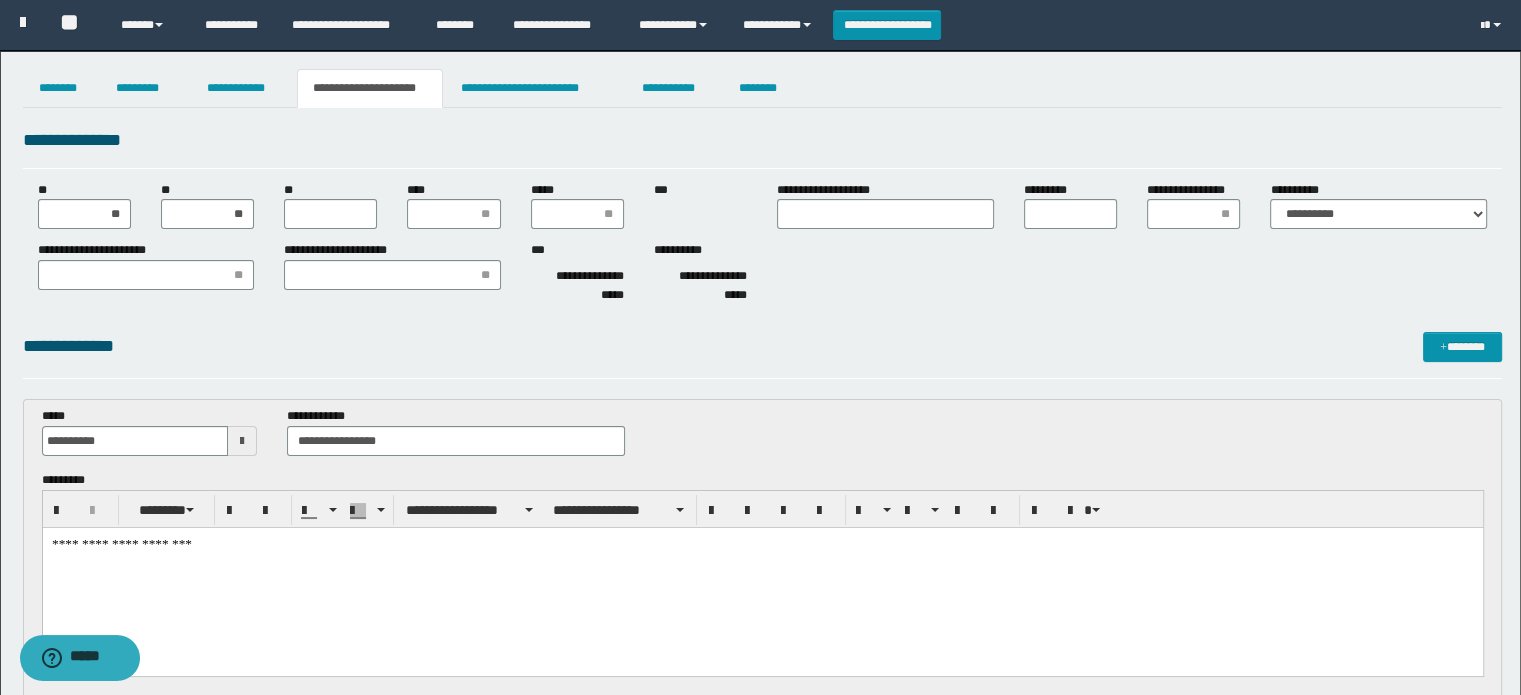 click on "**********" at bounding box center (762, 576) 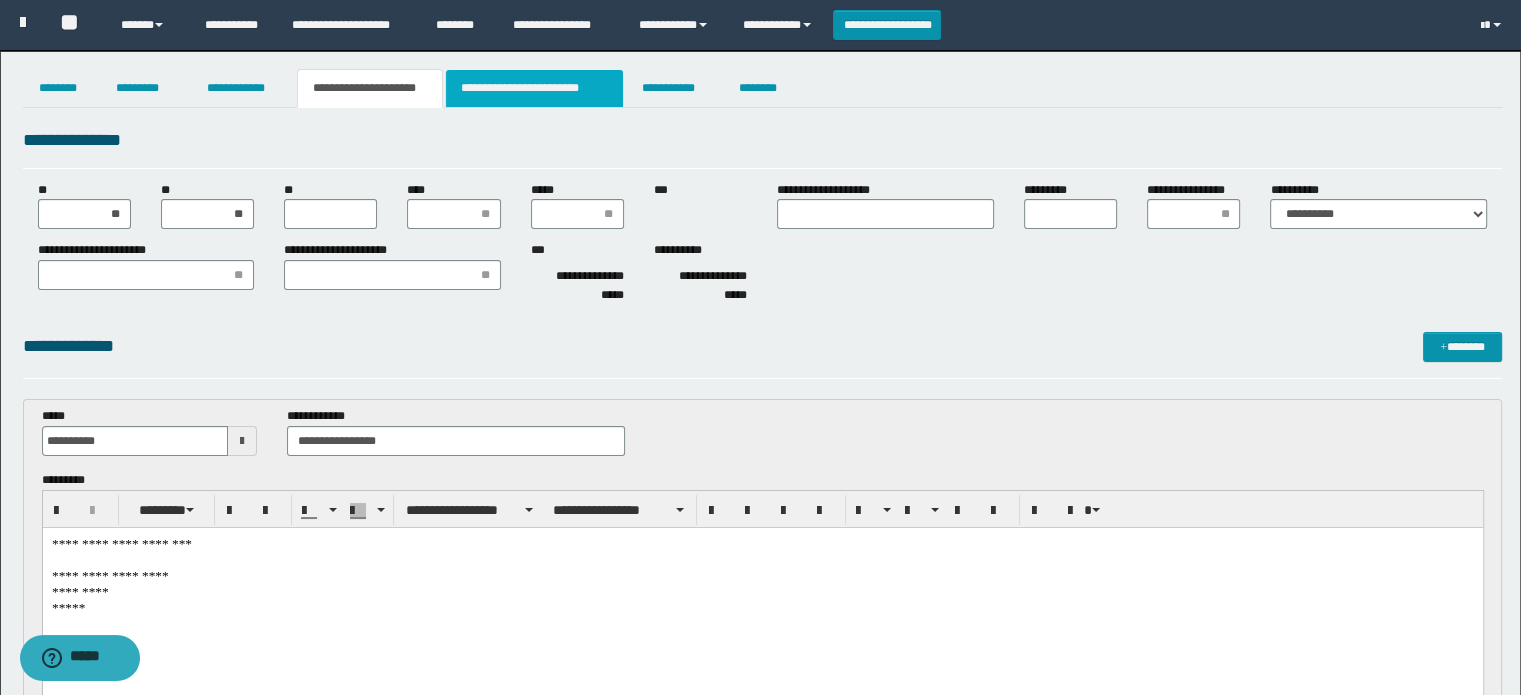 click on "**********" at bounding box center [534, 88] 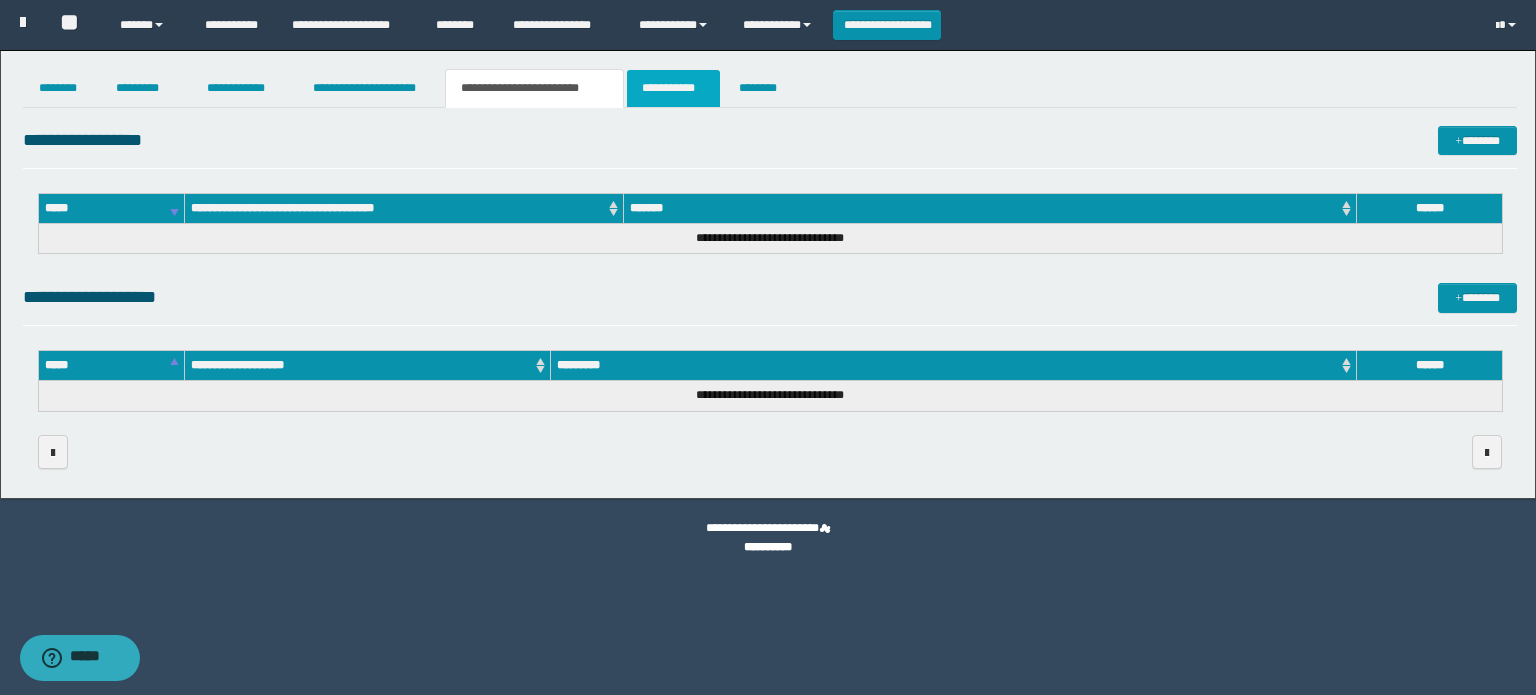 click on "**********" at bounding box center [673, 88] 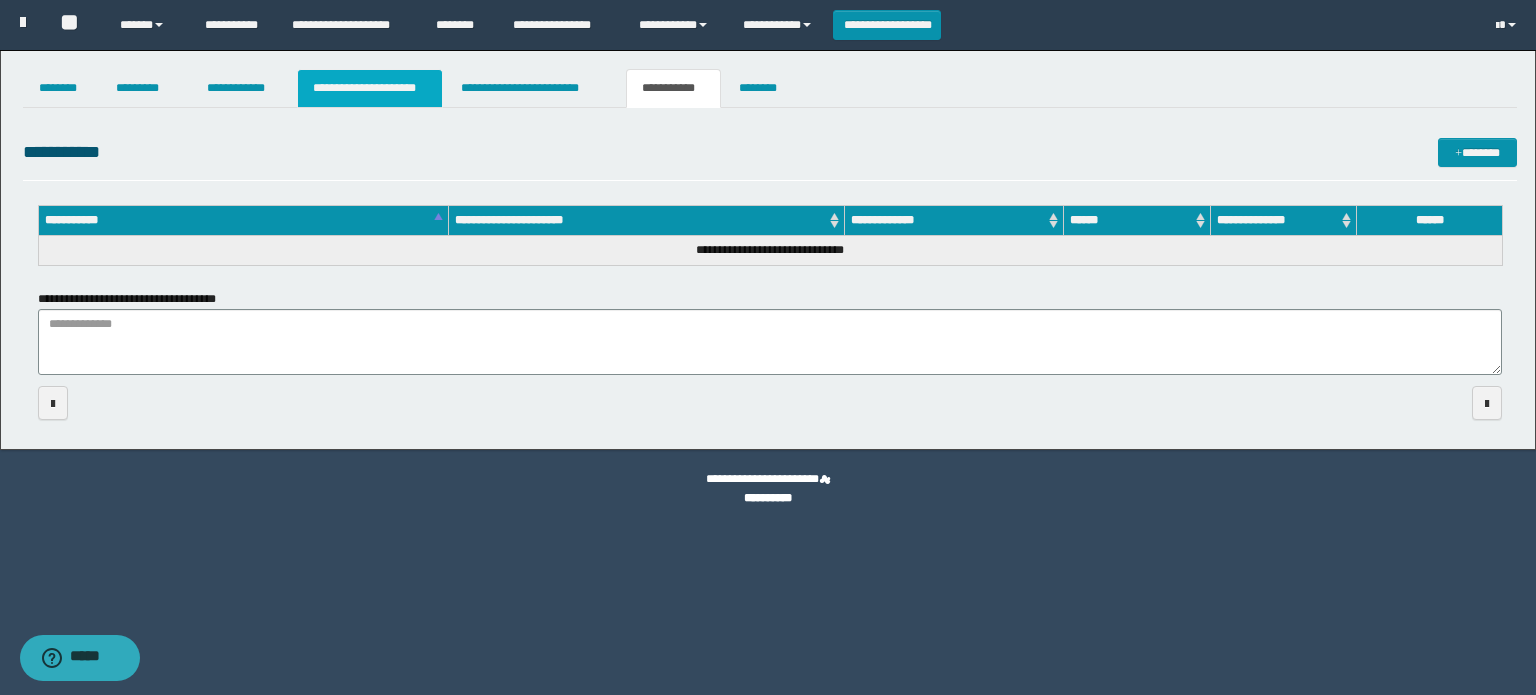 click on "**********" at bounding box center (370, 88) 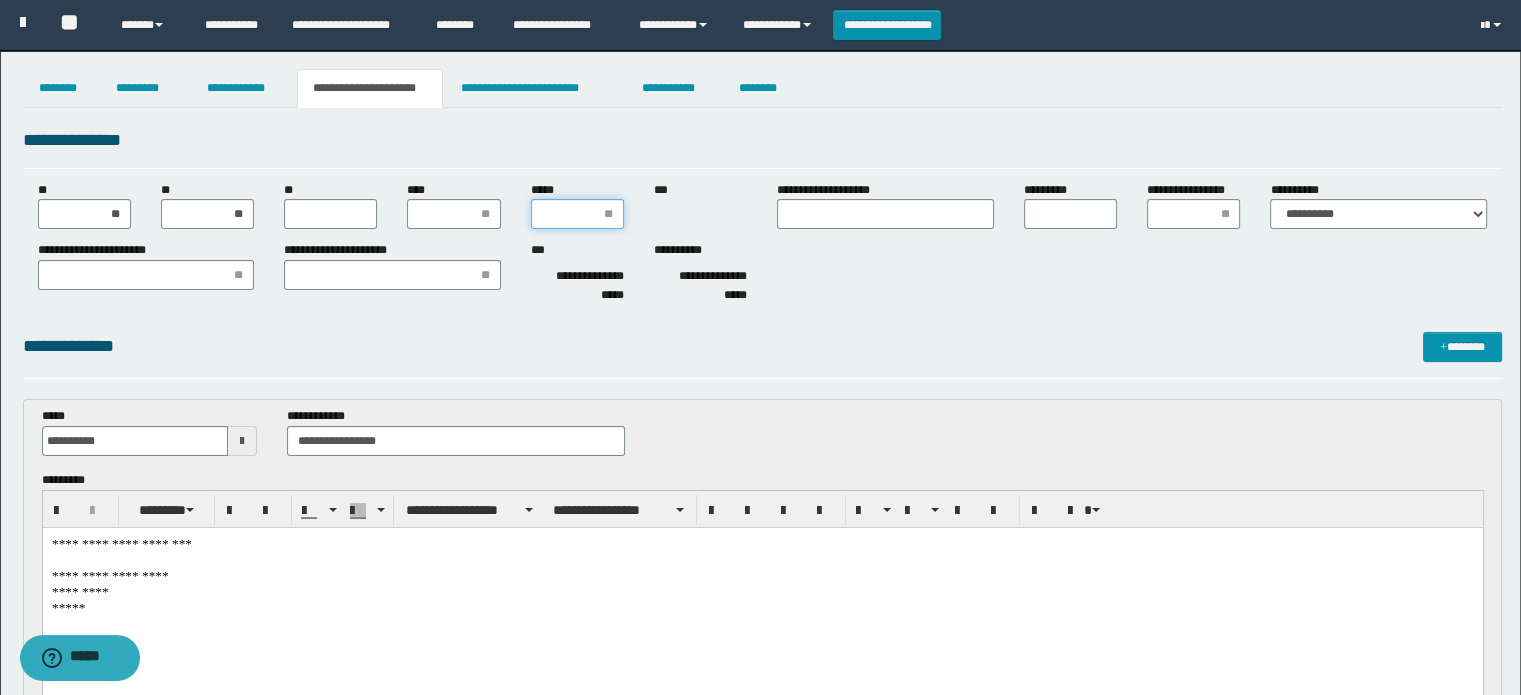 click on "*****" at bounding box center [577, 214] 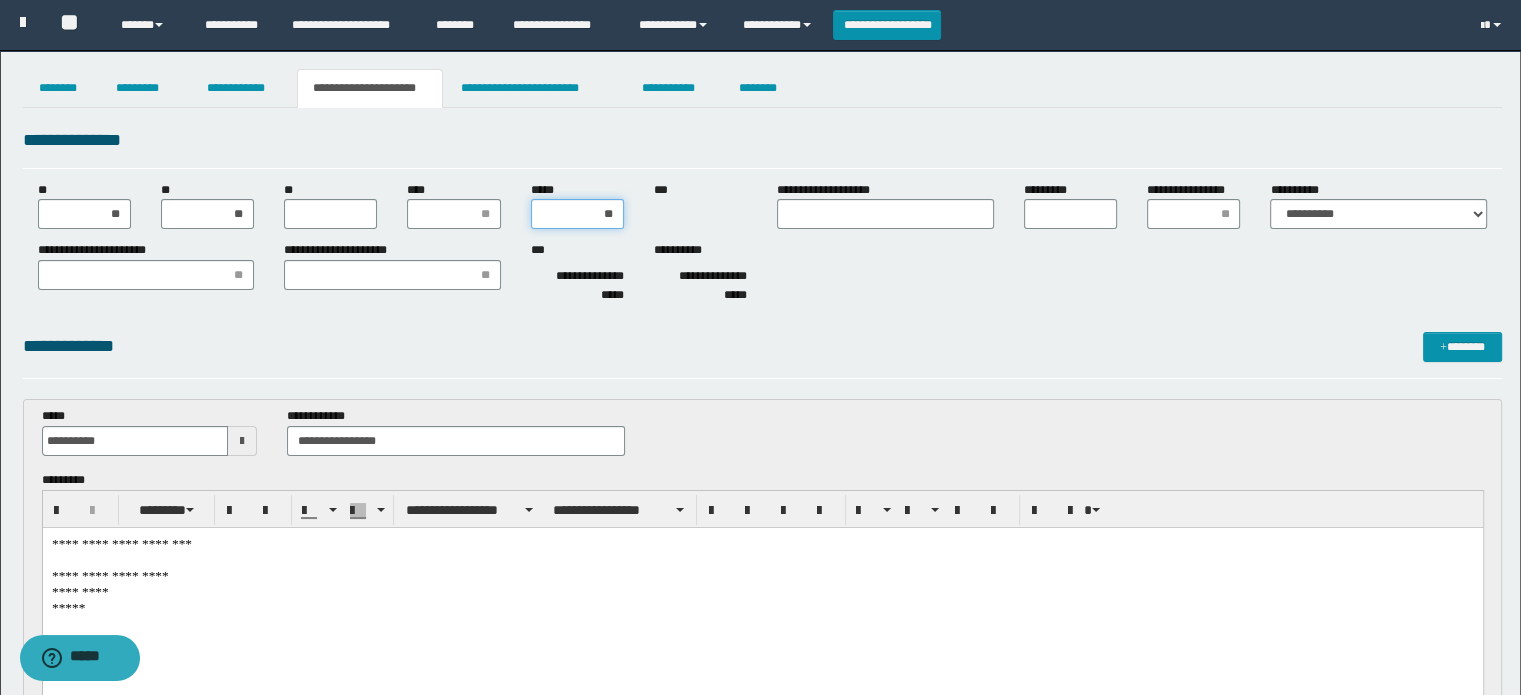 type on "***" 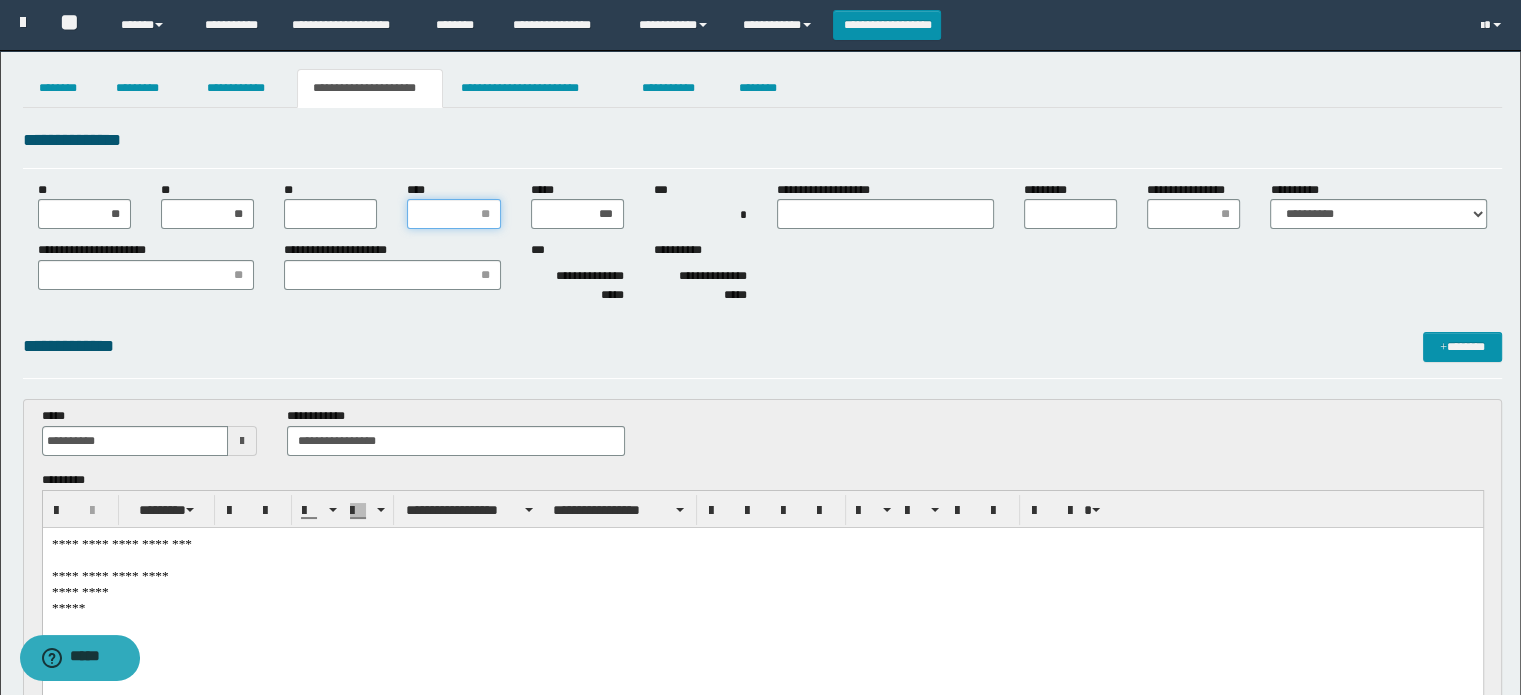 click on "****" at bounding box center [453, 214] 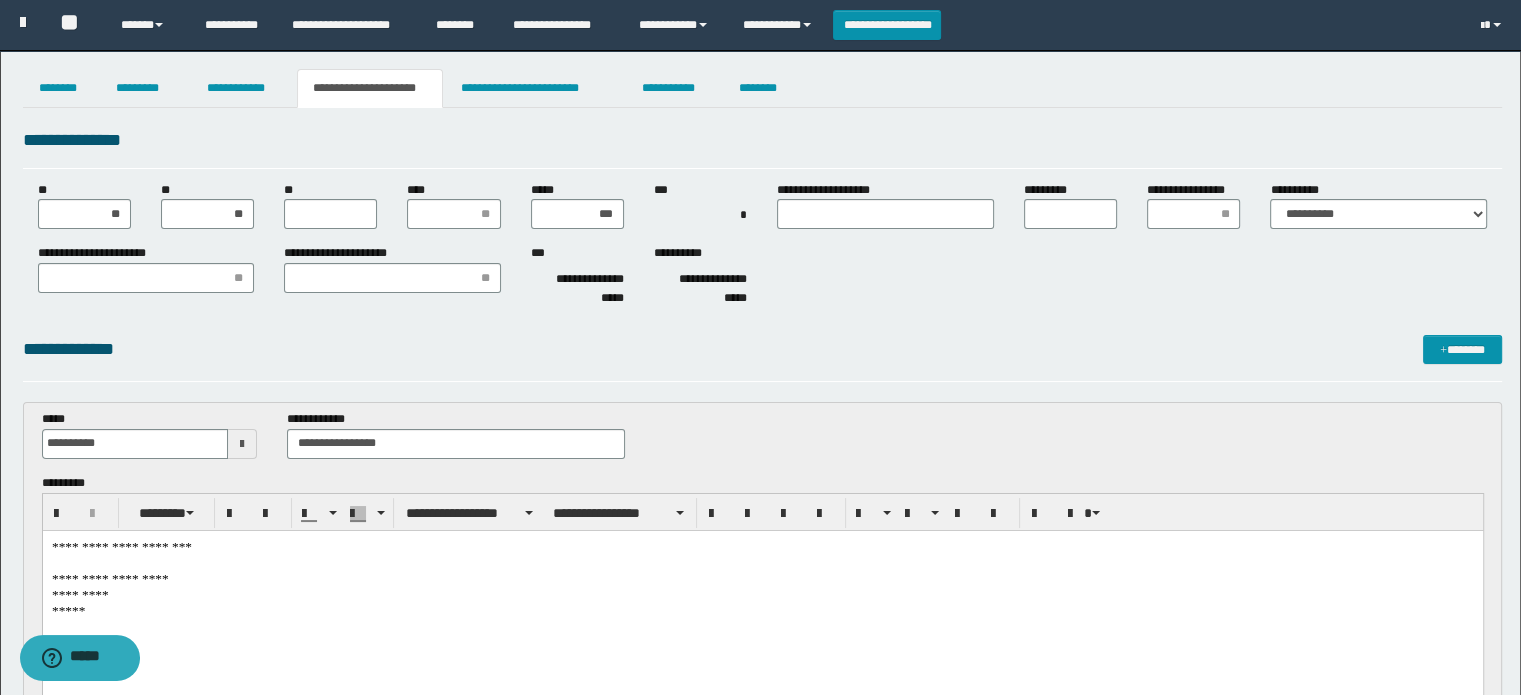 click on "**********" at bounding box center (762, 627) 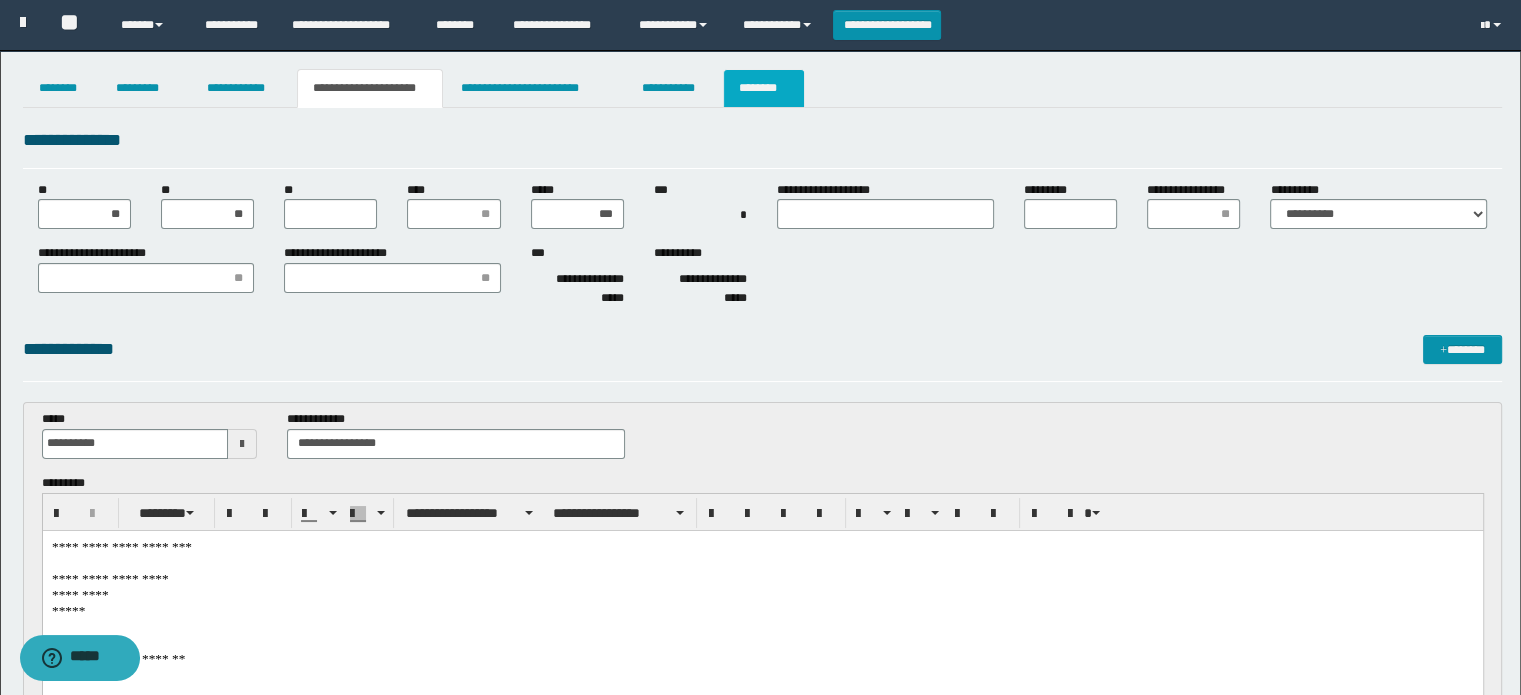 click on "********" at bounding box center [764, 88] 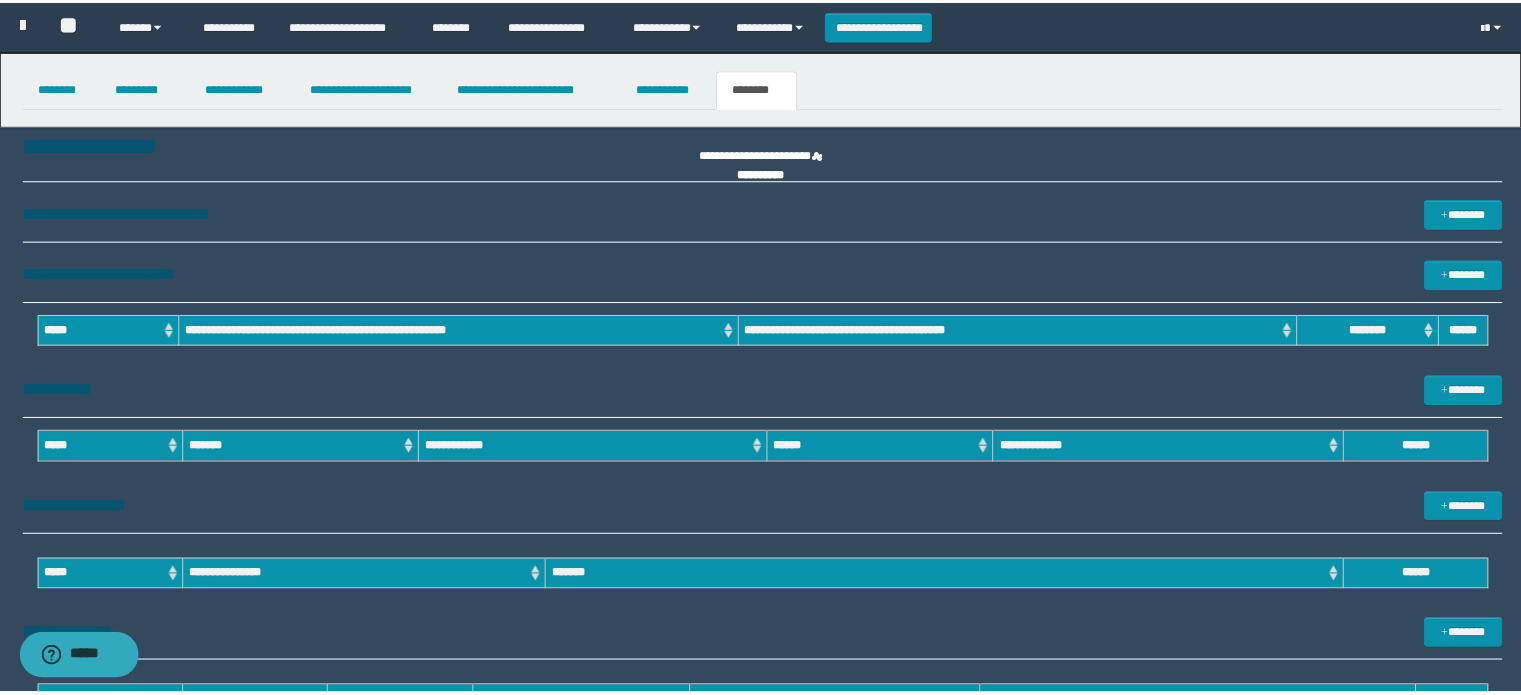 scroll, scrollTop: 0, scrollLeft: 0, axis: both 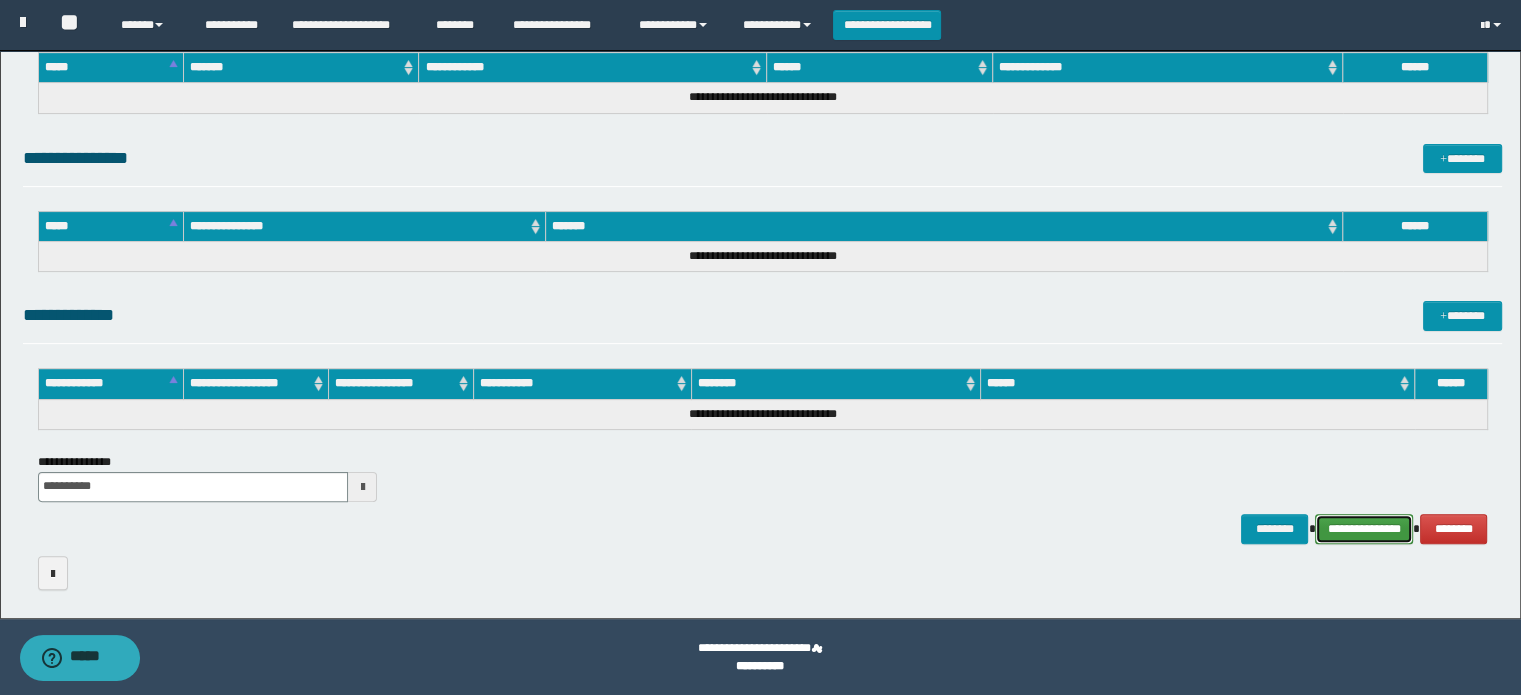 click on "**********" at bounding box center [1364, 529] 